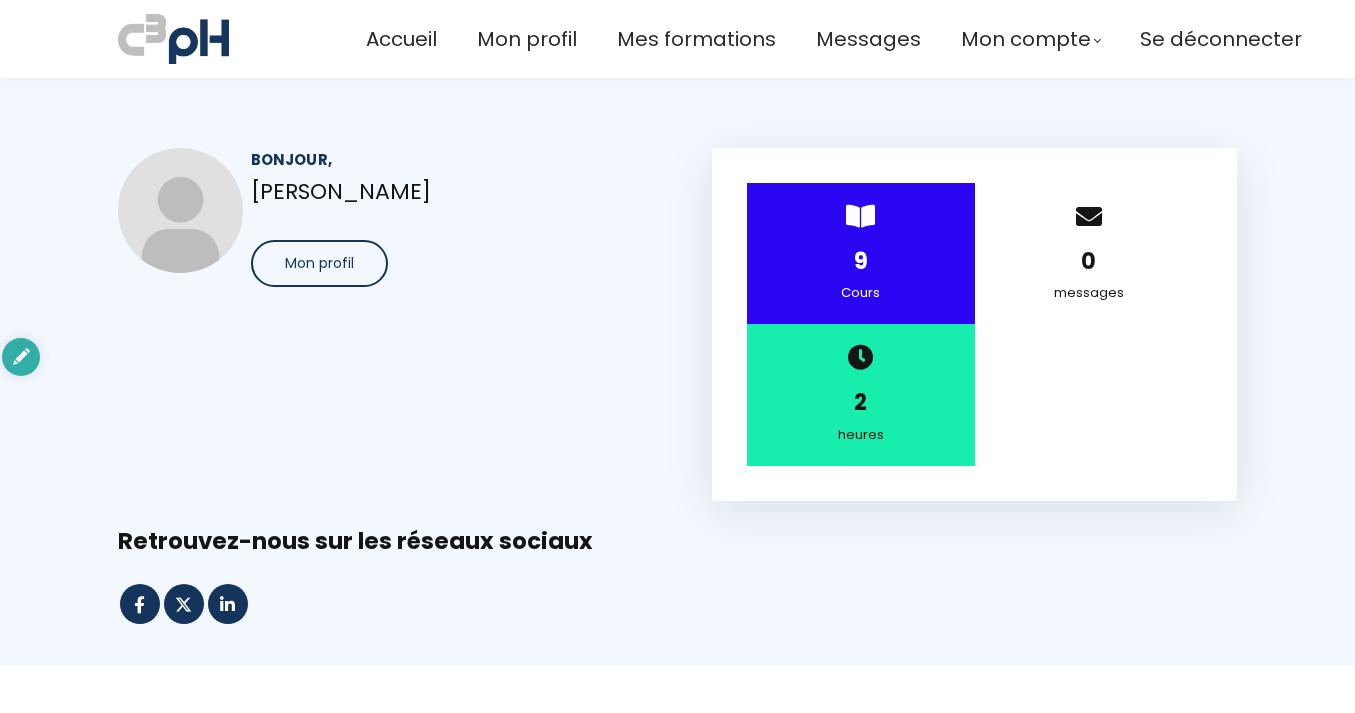 scroll, scrollTop: 0, scrollLeft: 0, axis: both 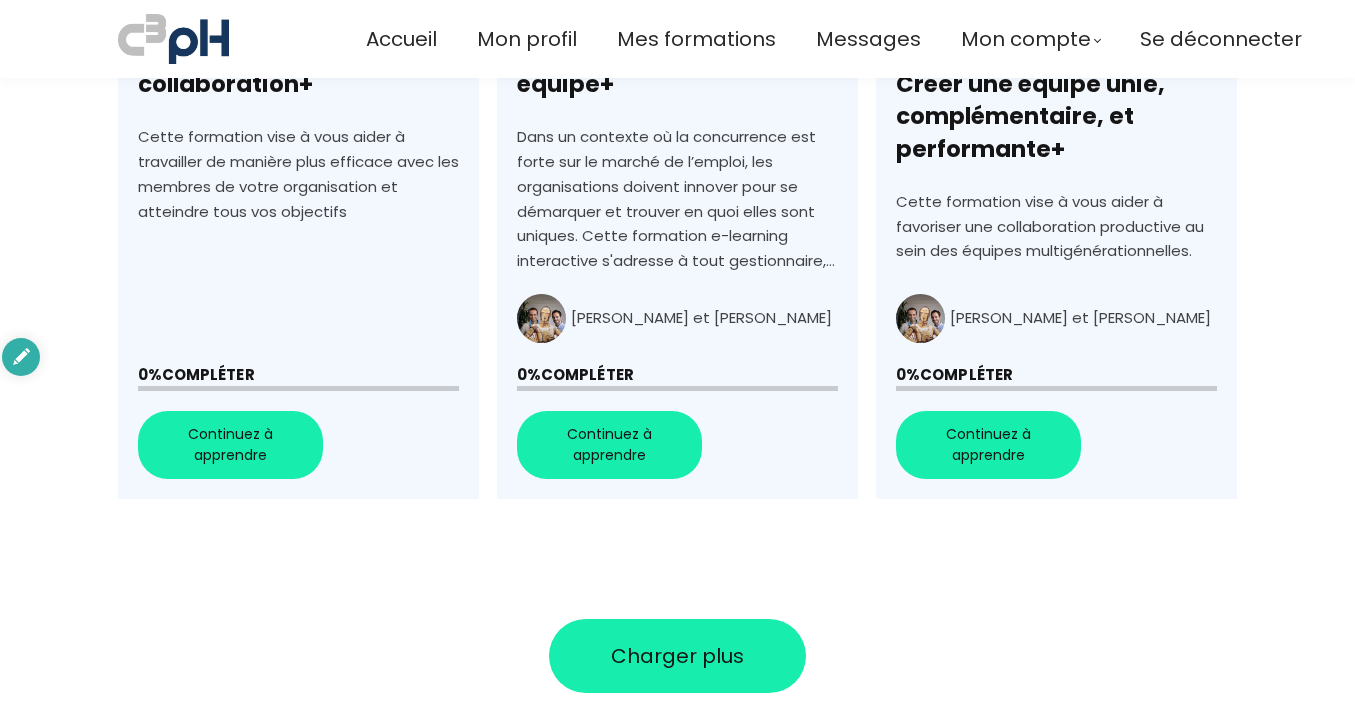 click on "+Fidéliser et mobiliser son équipe+" at bounding box center [677, 156] 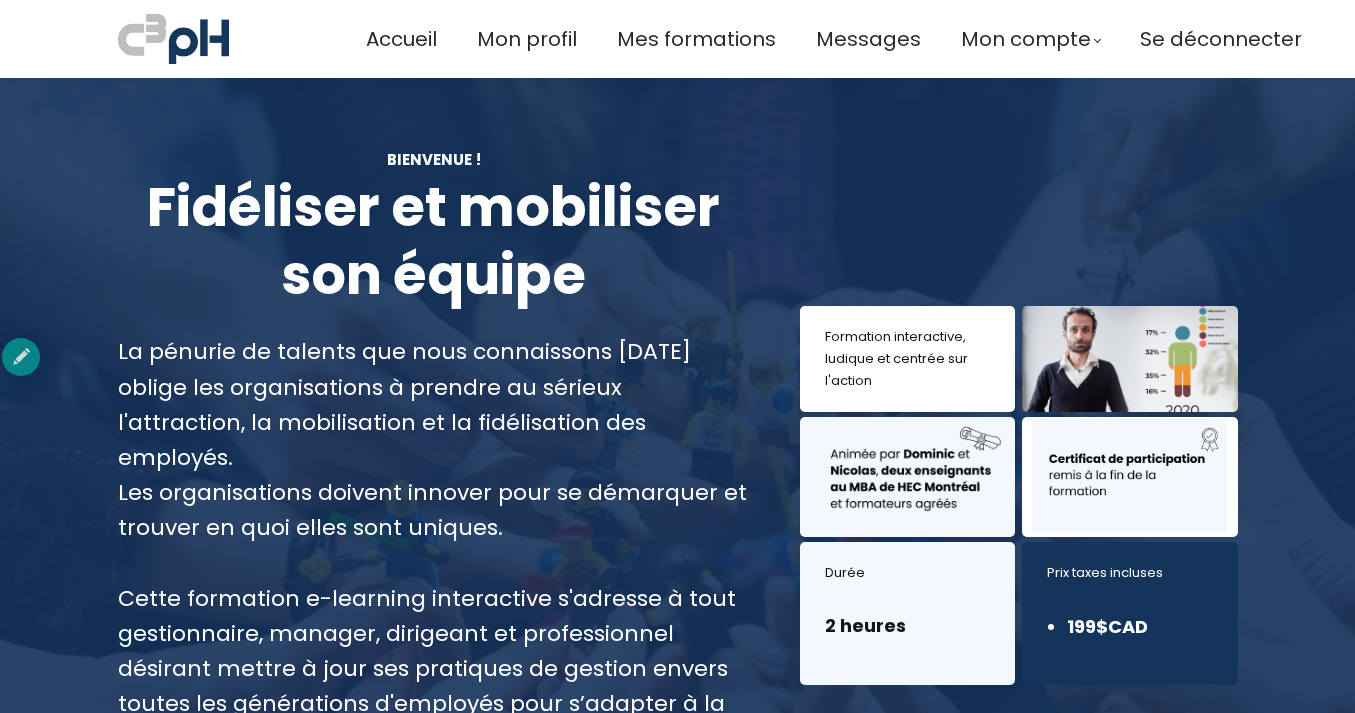 click at bounding box center [677, 498] 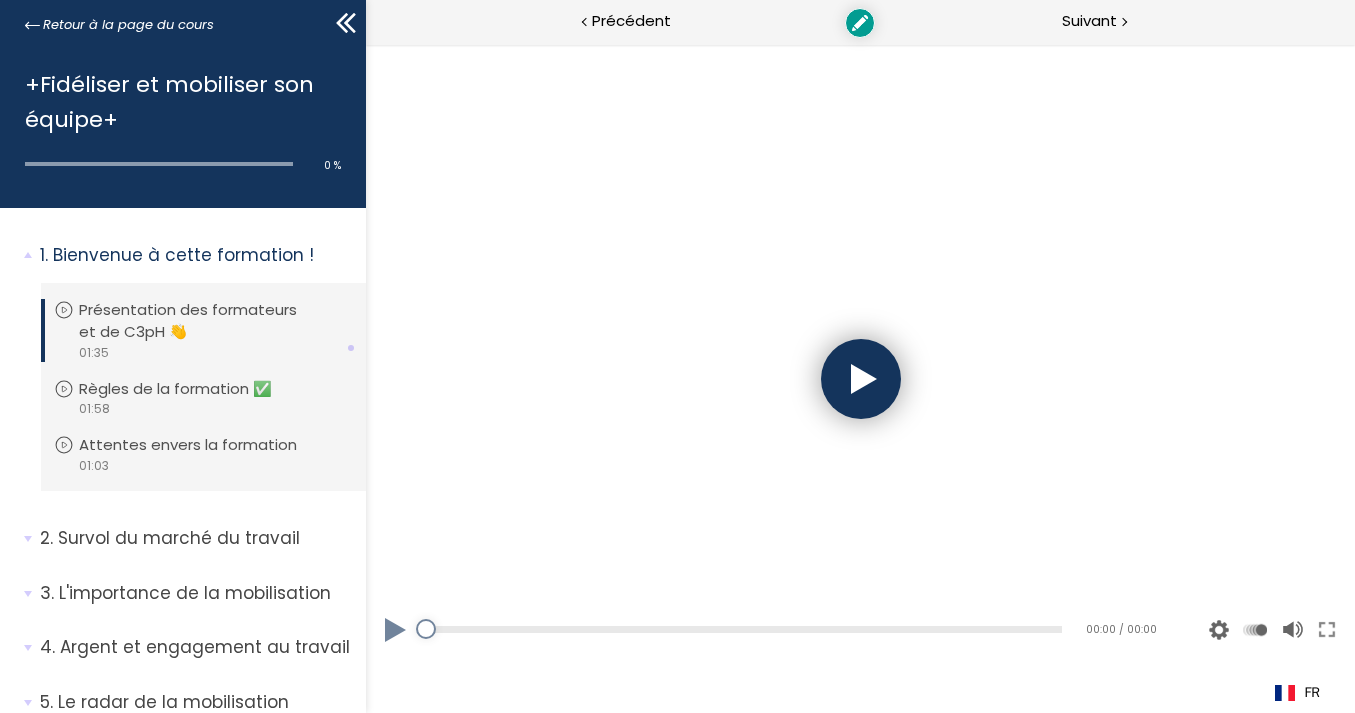 scroll, scrollTop: 0, scrollLeft: 0, axis: both 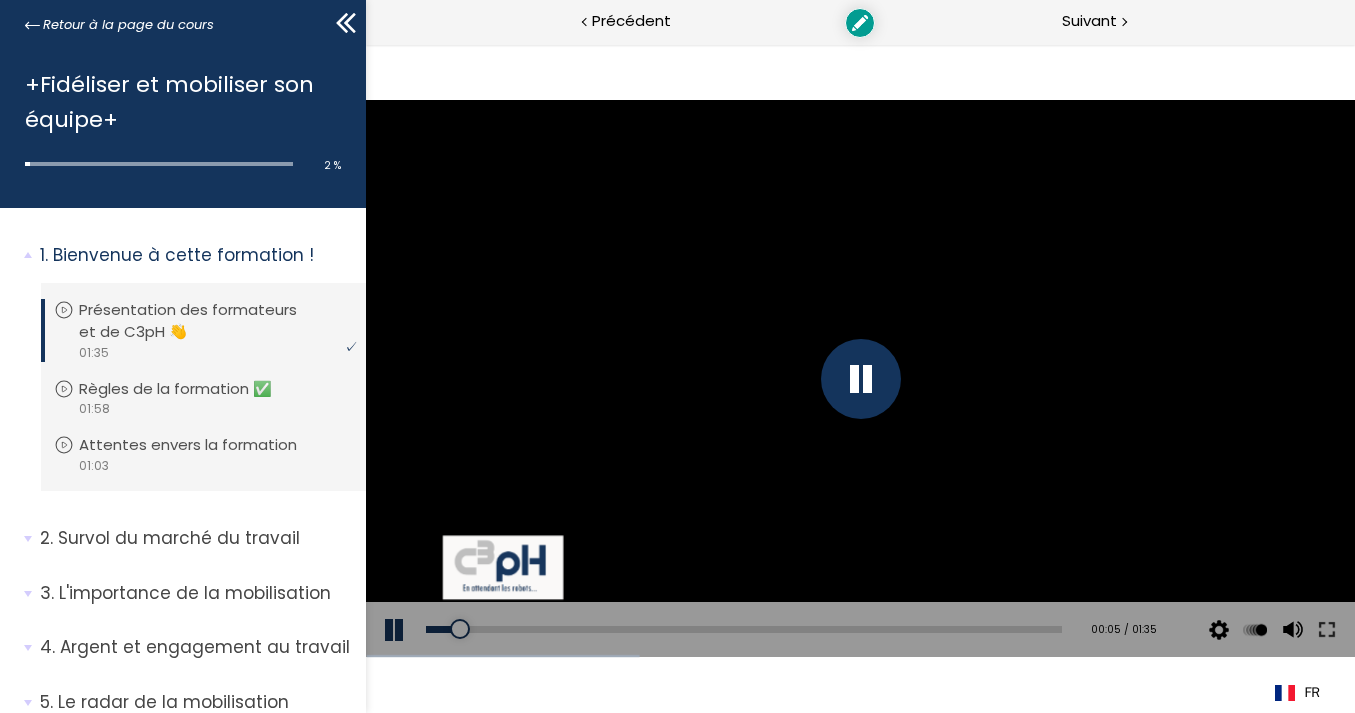 click at bounding box center [860, 379] 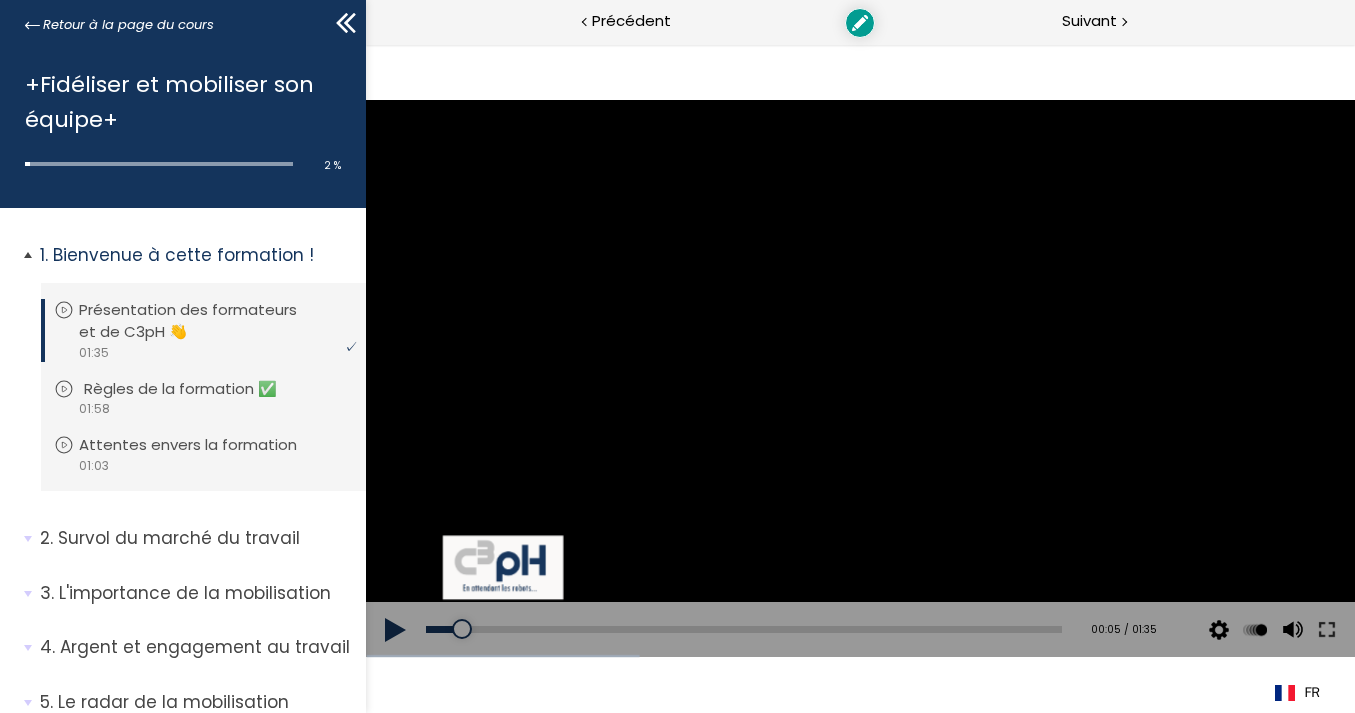 scroll, scrollTop: 242, scrollLeft: 0, axis: vertical 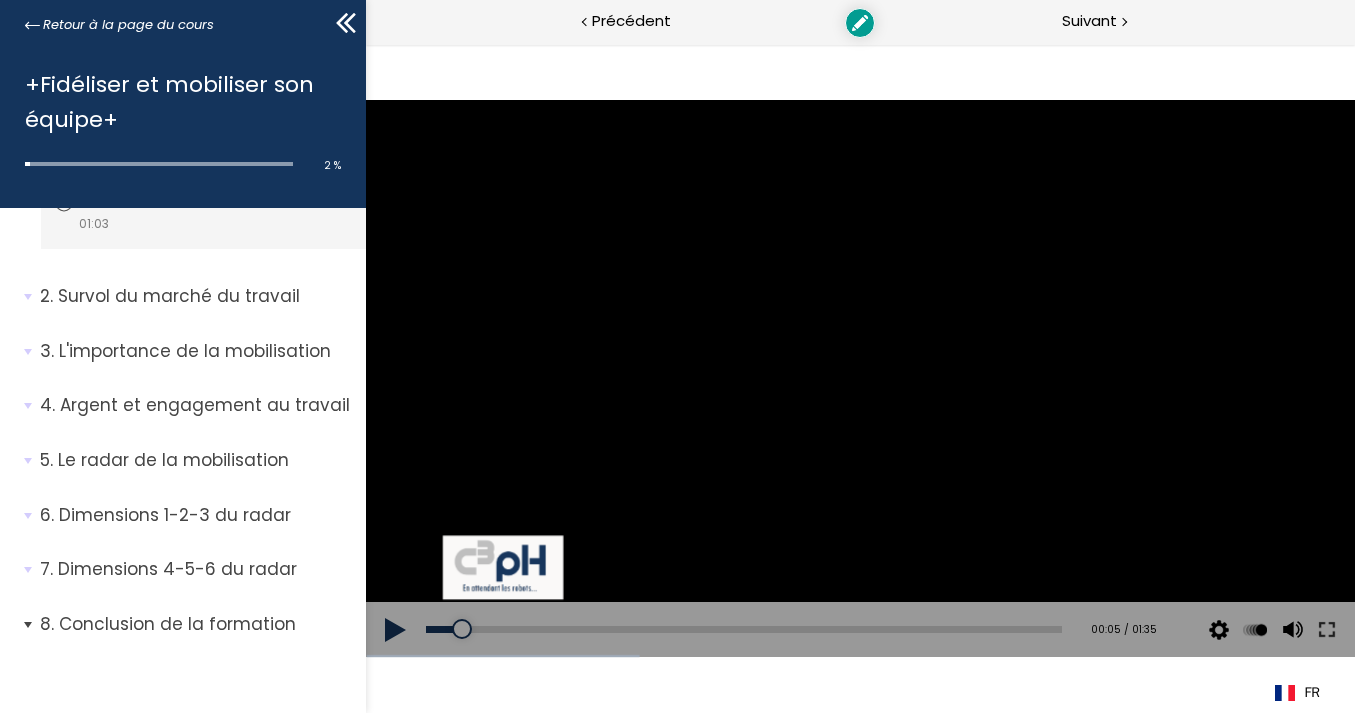 click on "Conclusion de la formation" at bounding box center [195, 624] 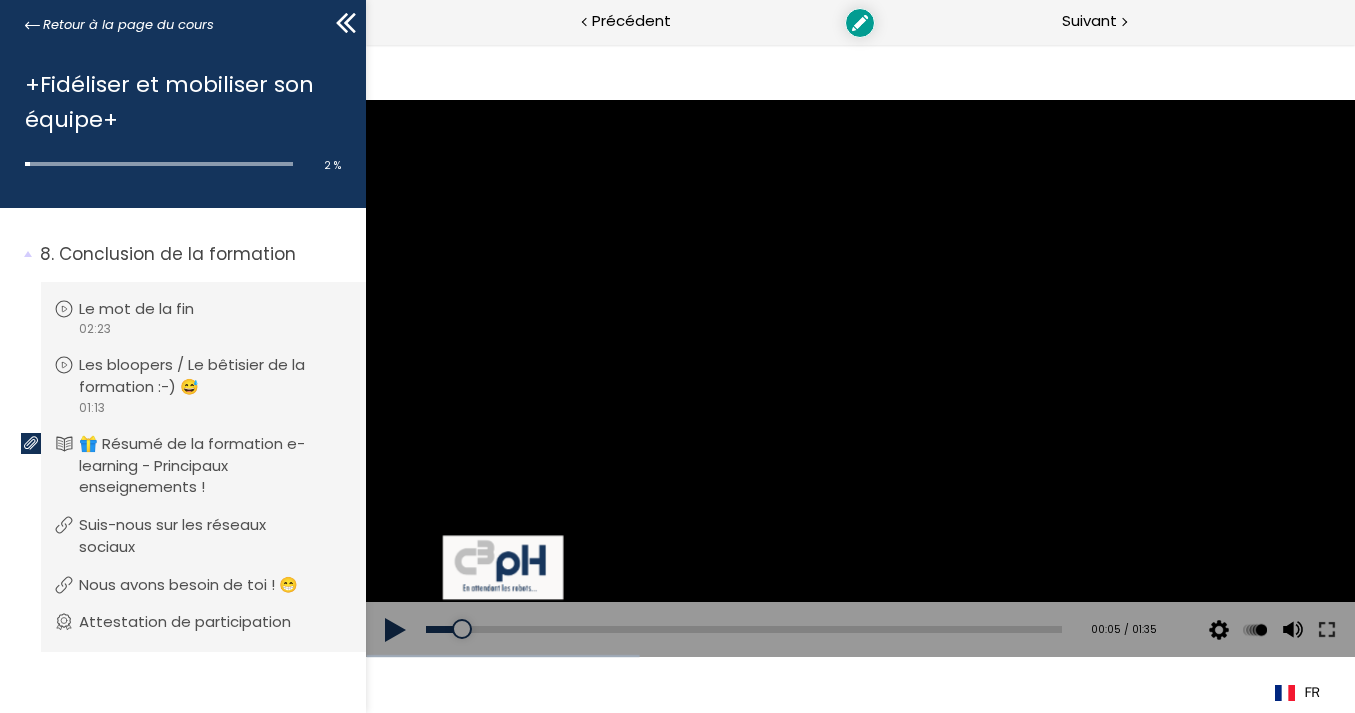 scroll, scrollTop: 613, scrollLeft: 0, axis: vertical 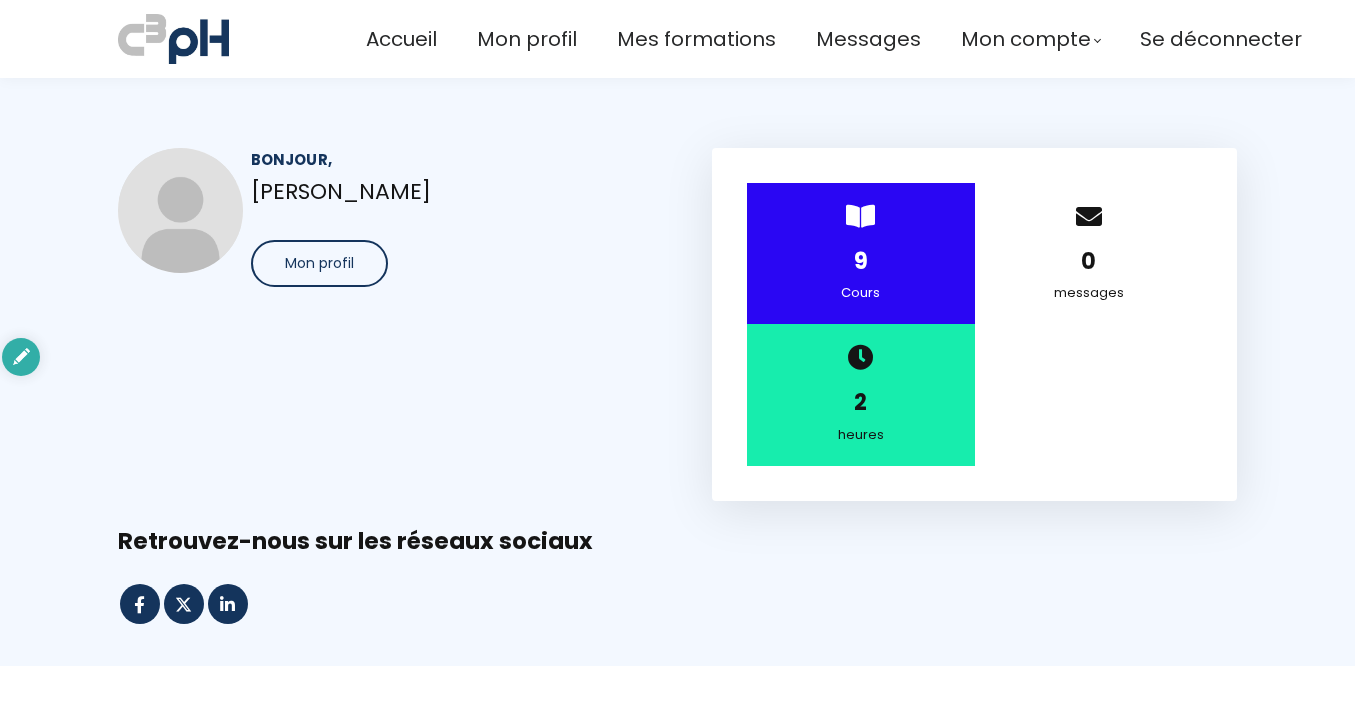 click on "Charger plus" at bounding box center [677, 2404] 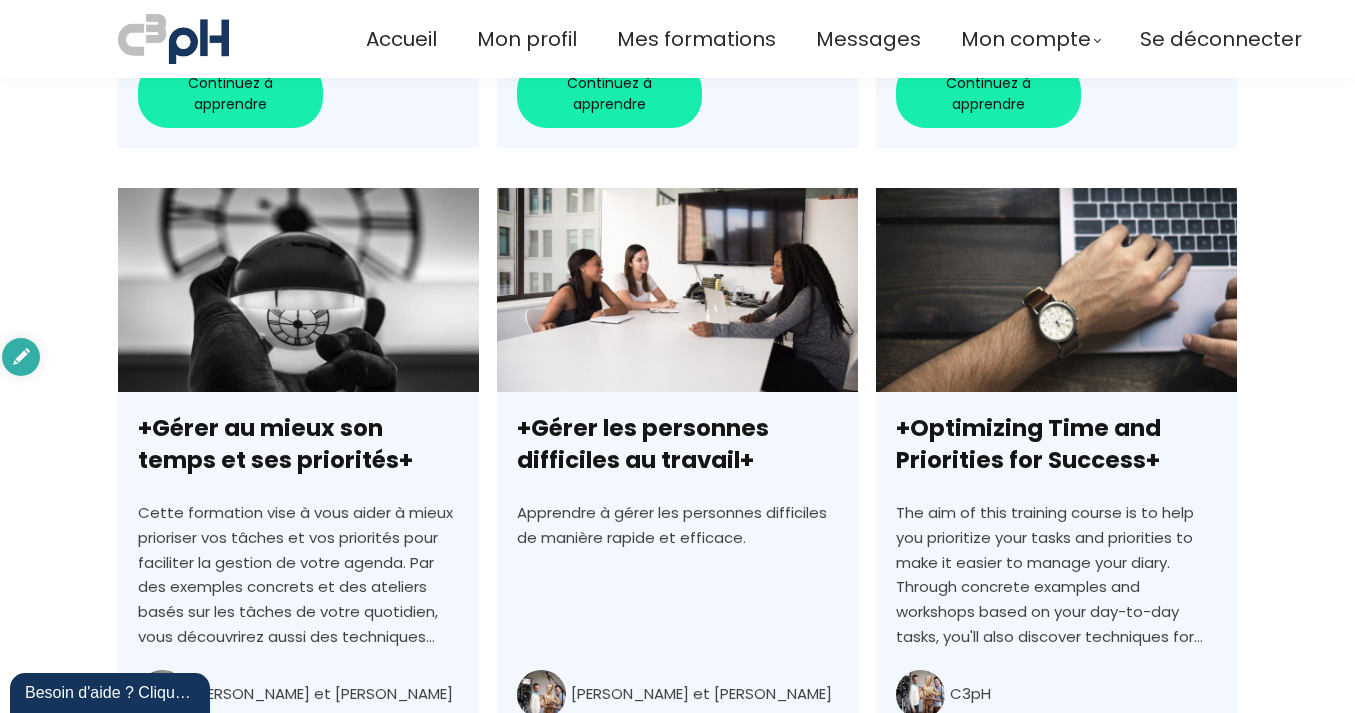 scroll, scrollTop: 2558, scrollLeft: 0, axis: vertical 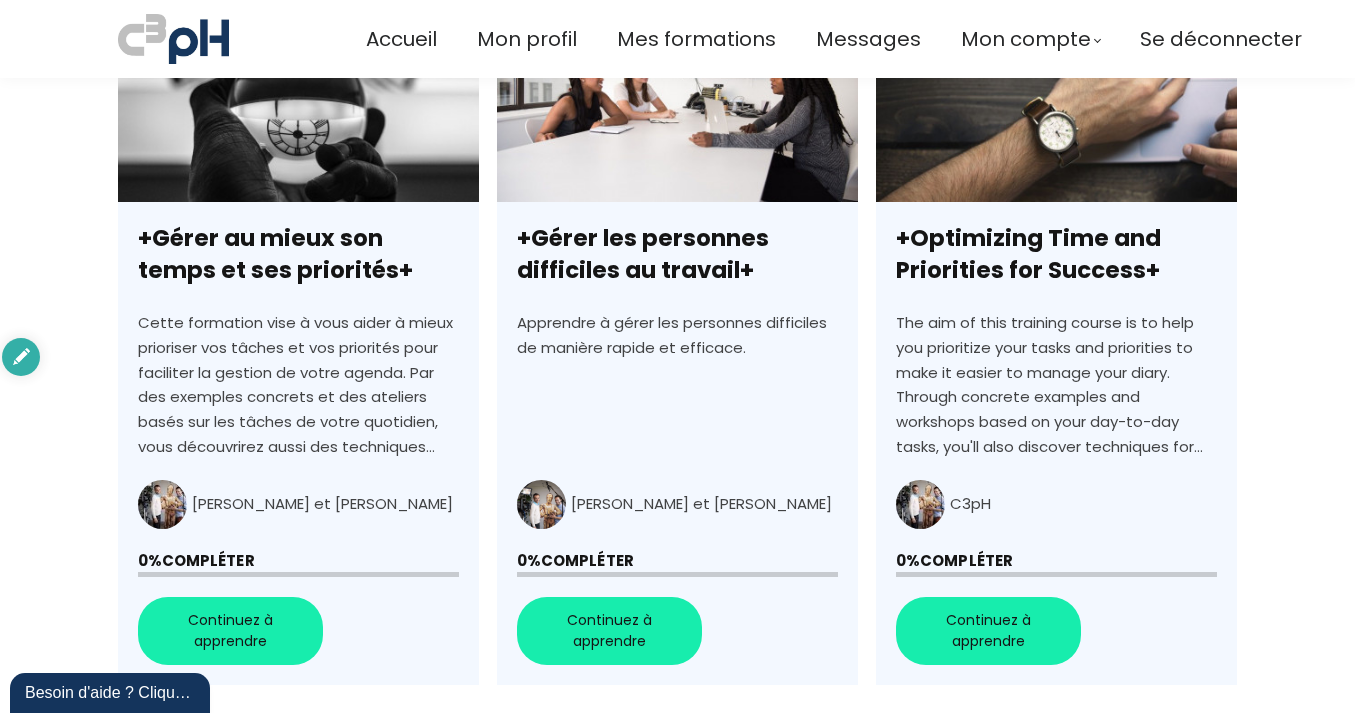click on "+Optimizing Time and Priorities for Success+" at bounding box center [1056, 341] 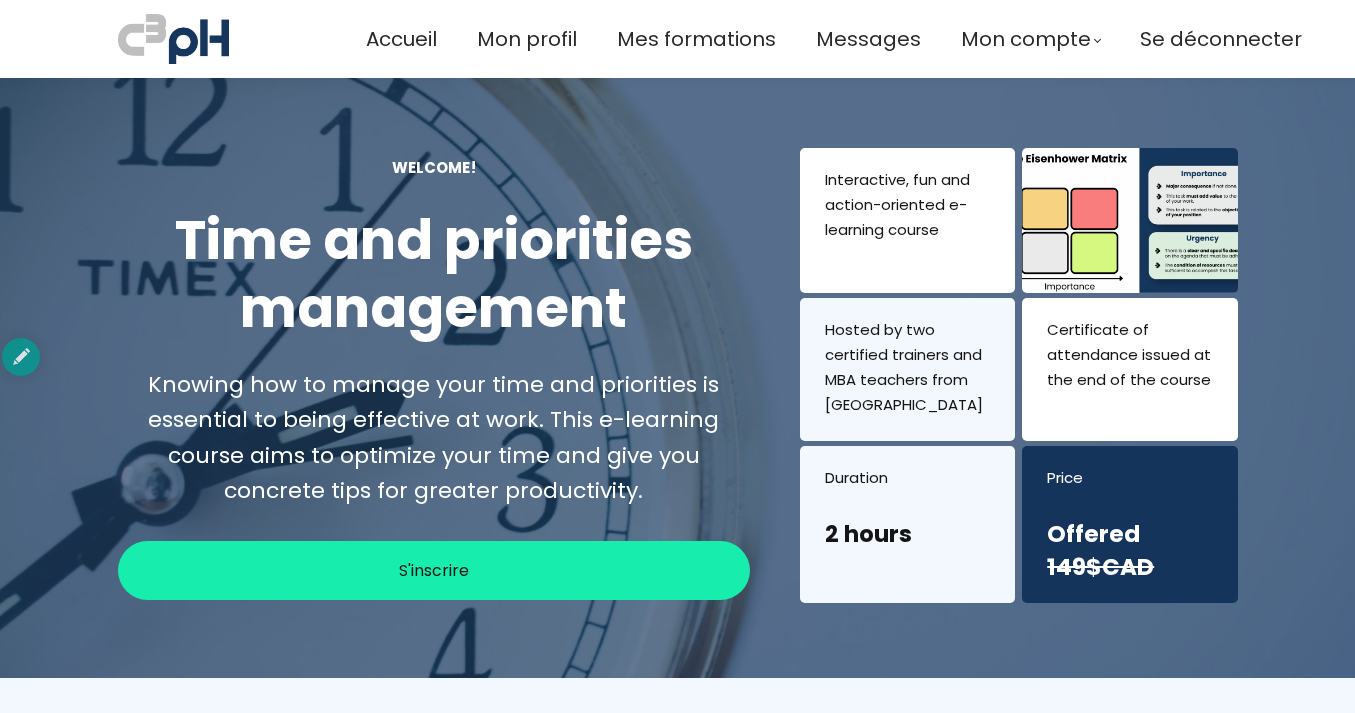 scroll, scrollTop: 0, scrollLeft: 0, axis: both 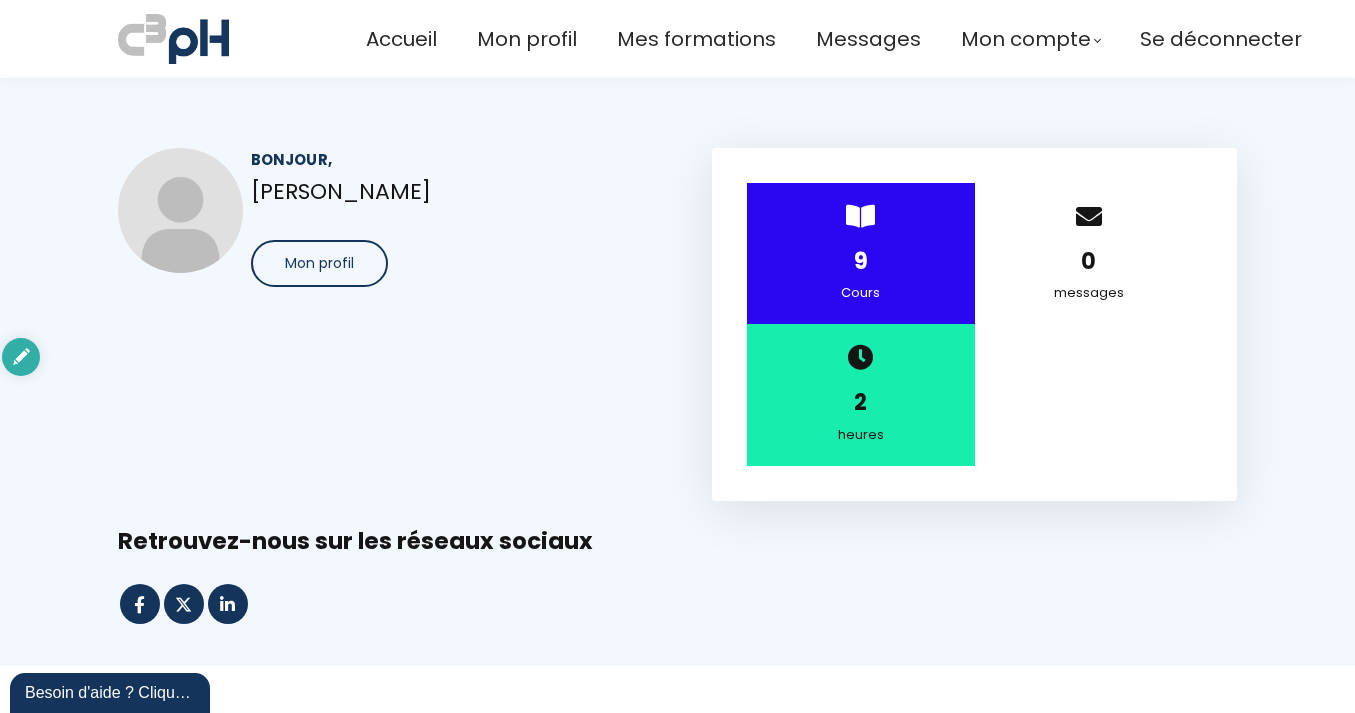 click on "Bonjour,
Kamelia Moumni-Abdou
Mon profil" at bounding box center (381, 324) 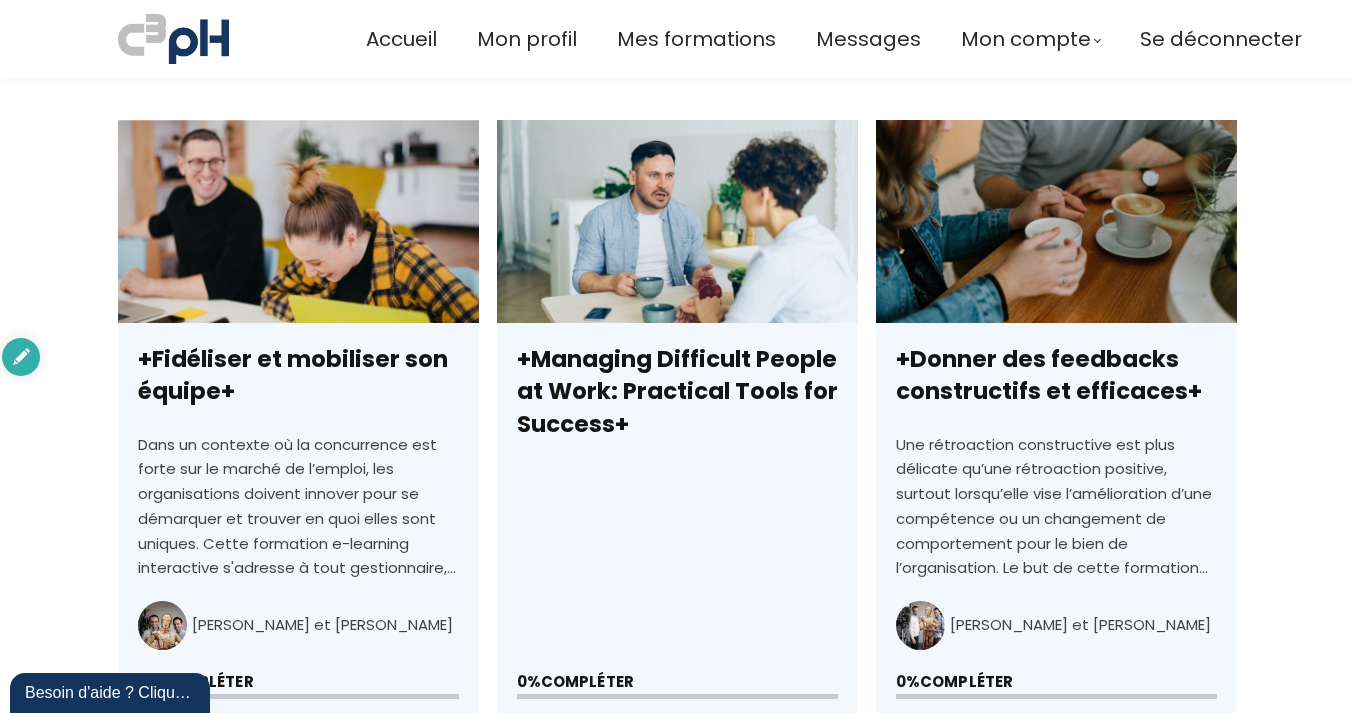 scroll, scrollTop: 885, scrollLeft: 0, axis: vertical 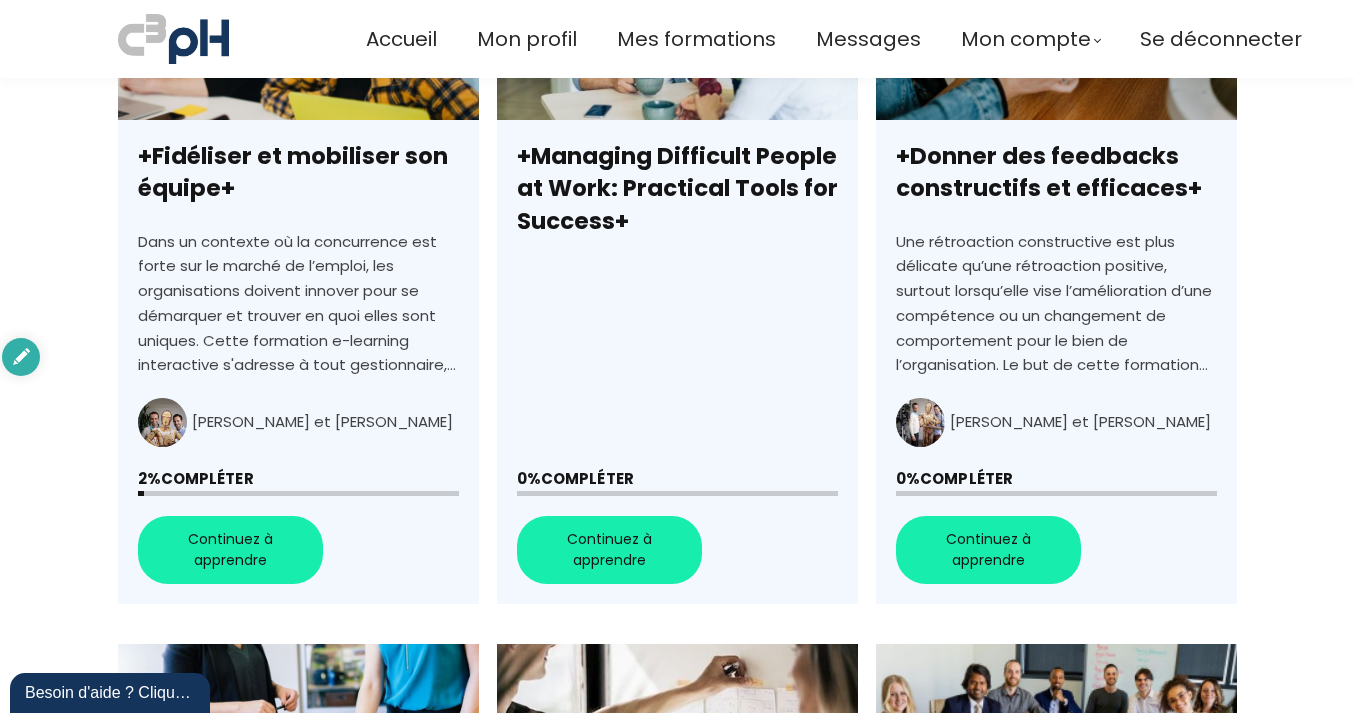 click on "+Fidéliser et mobiliser son équipe+" at bounding box center (298, 260) 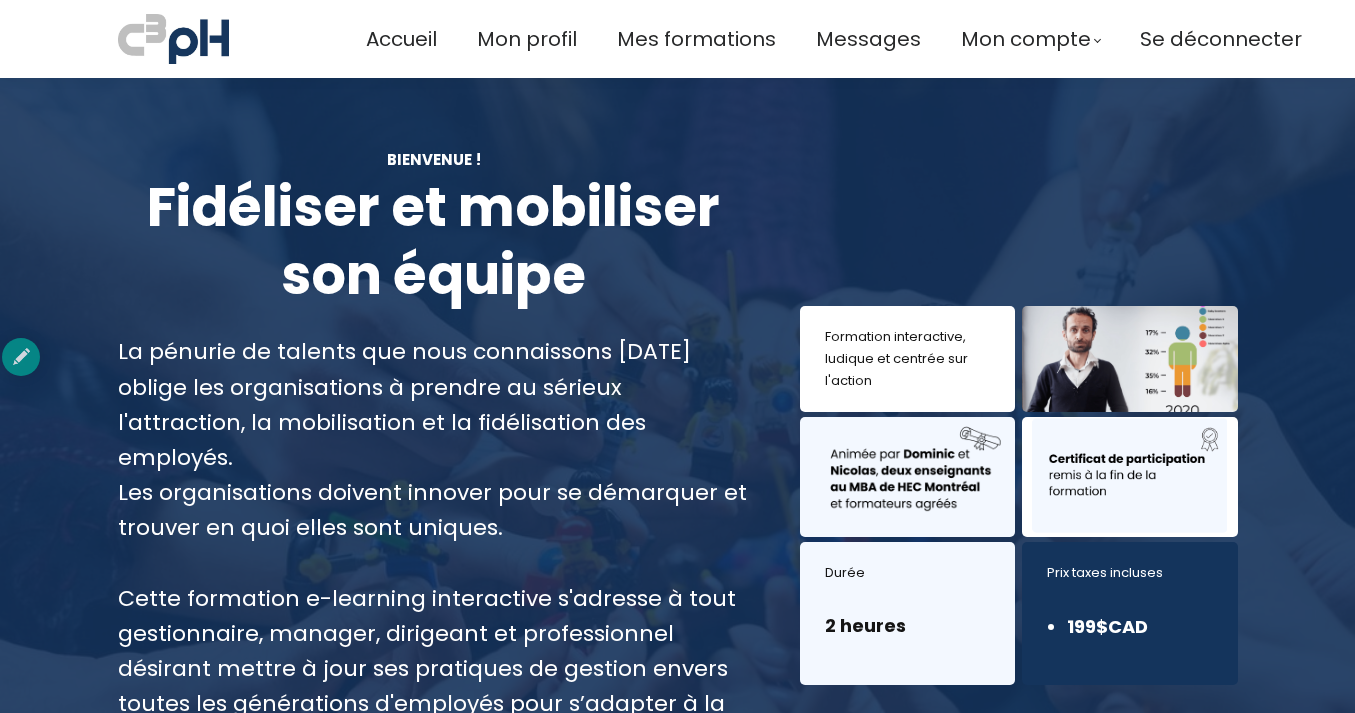 scroll, scrollTop: 0, scrollLeft: 0, axis: both 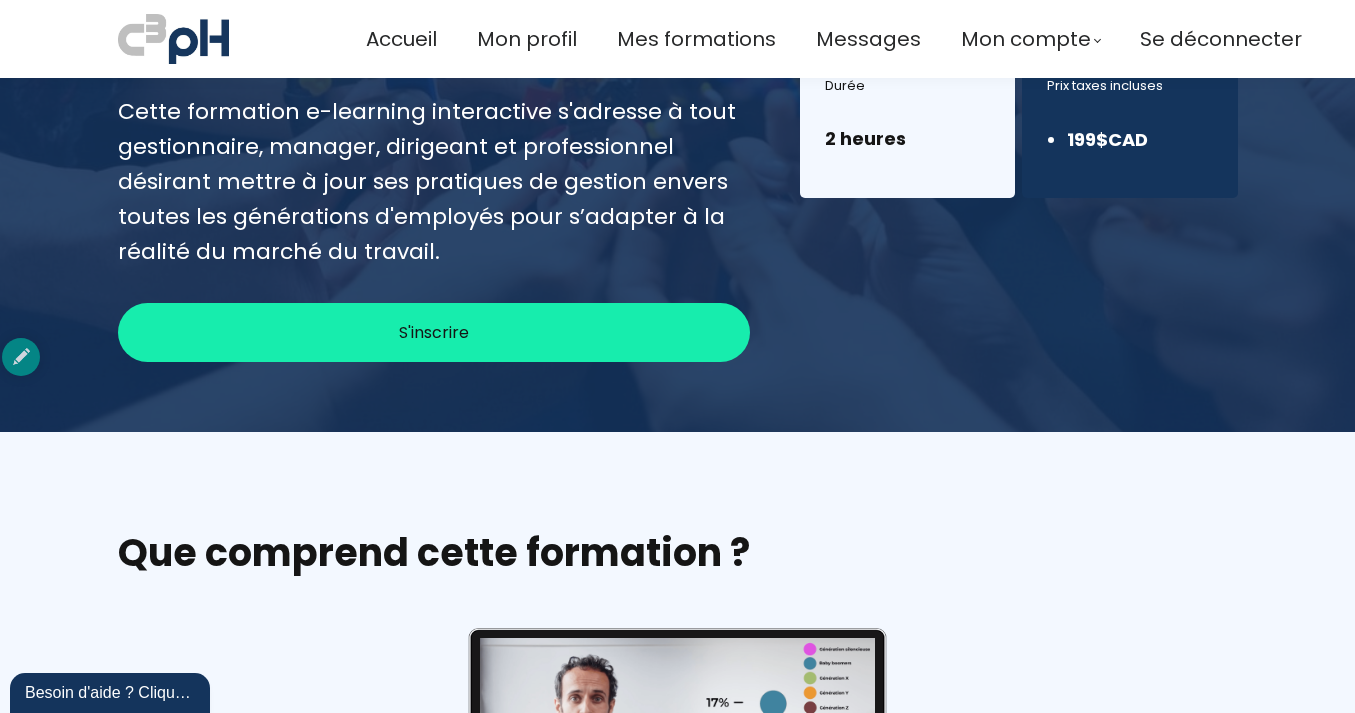 click on "S'inscrire" at bounding box center (434, 332) 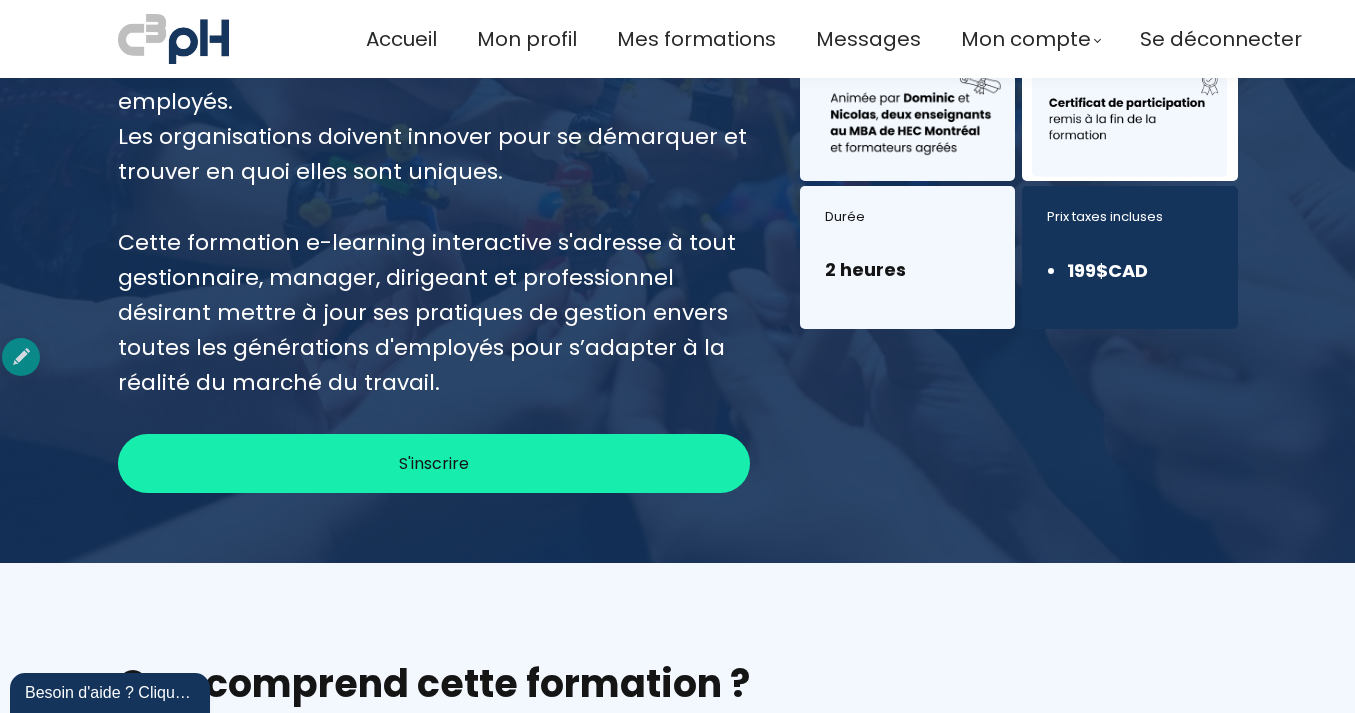 scroll, scrollTop: 355, scrollLeft: 0, axis: vertical 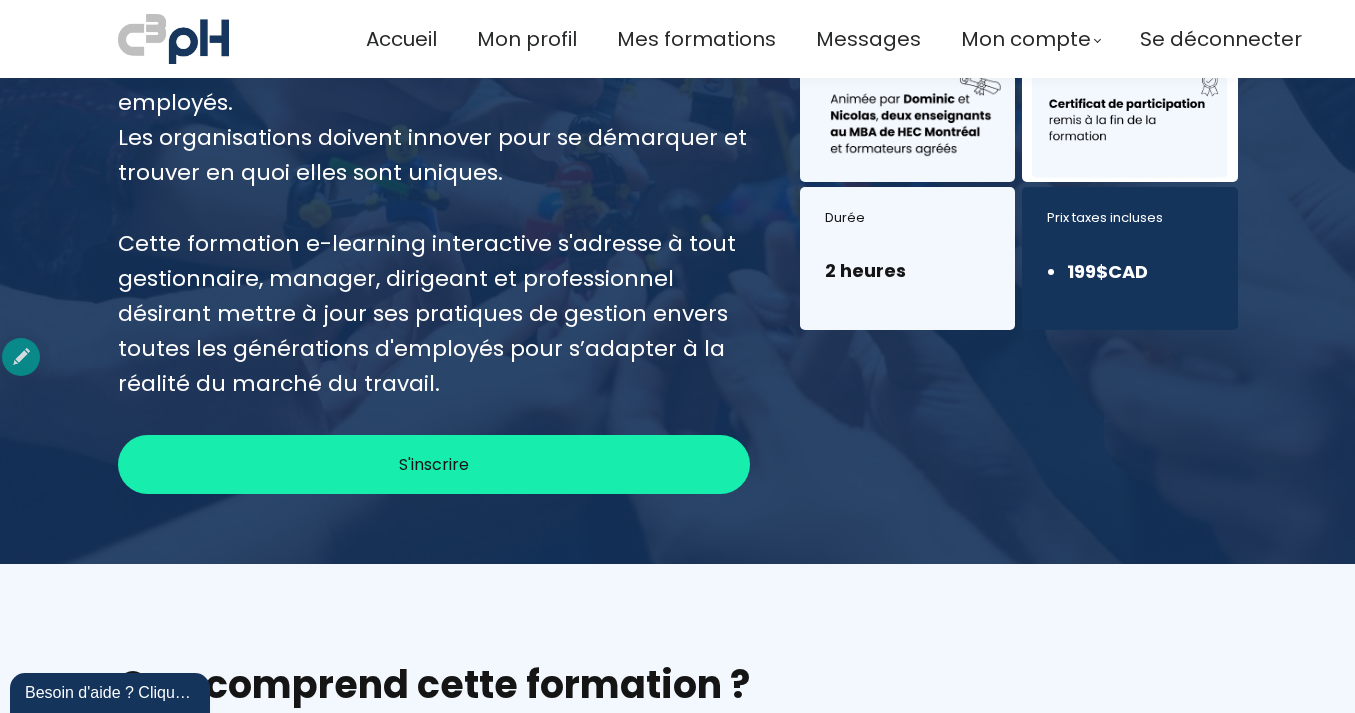 click on "S'inscrire" at bounding box center [434, 464] 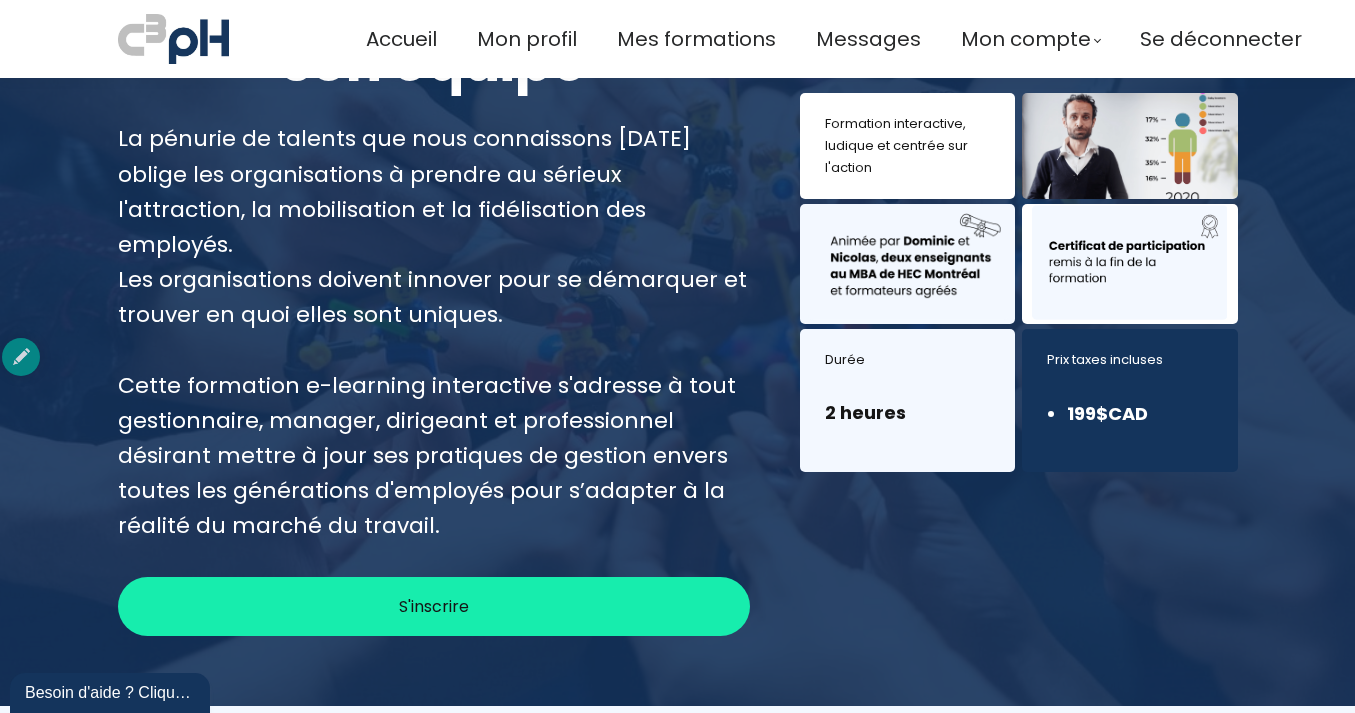 scroll, scrollTop: 203, scrollLeft: 0, axis: vertical 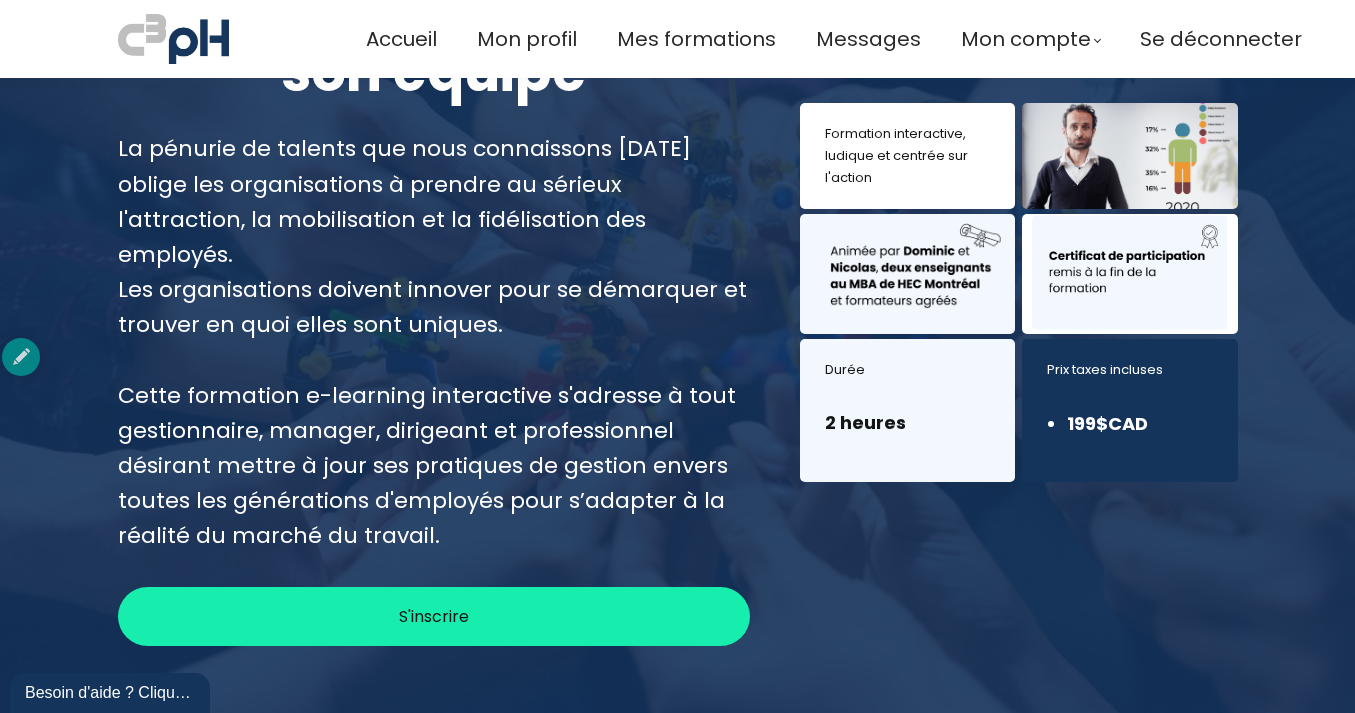 click on "S'inscrire" at bounding box center (434, 616) 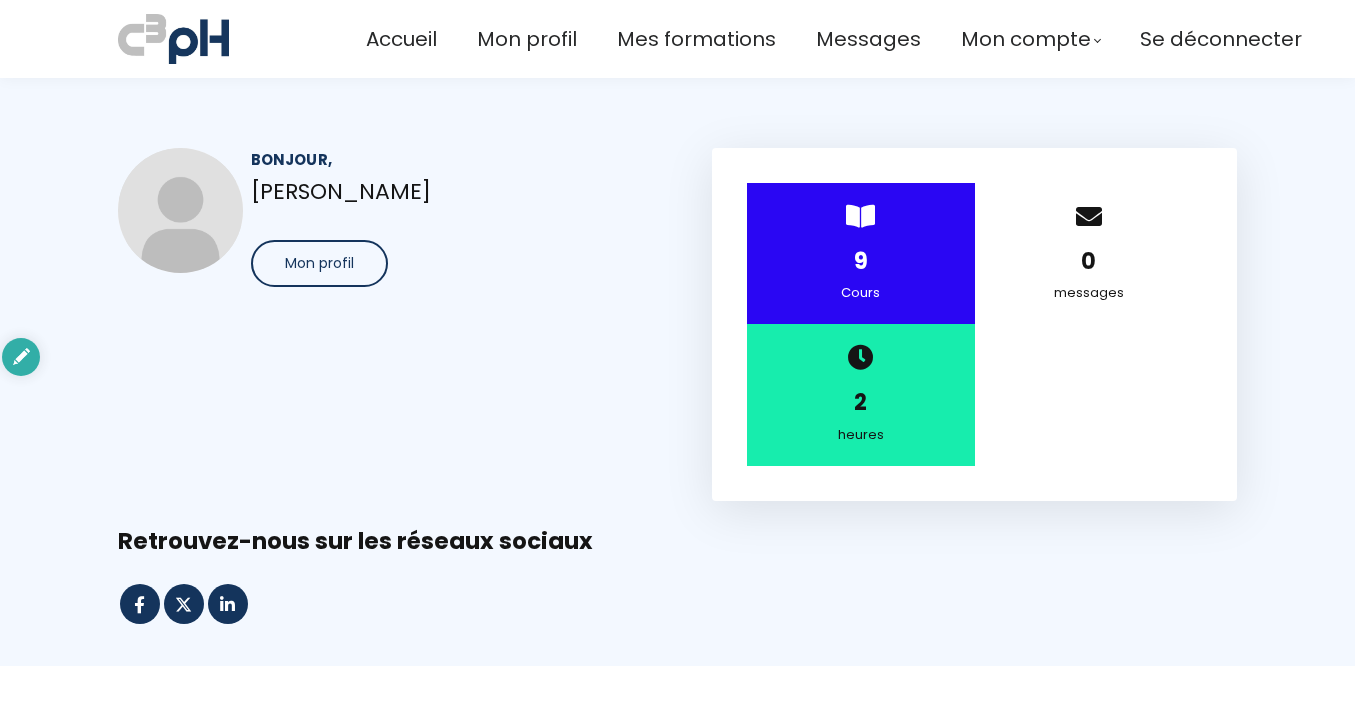scroll, scrollTop: 0, scrollLeft: 0, axis: both 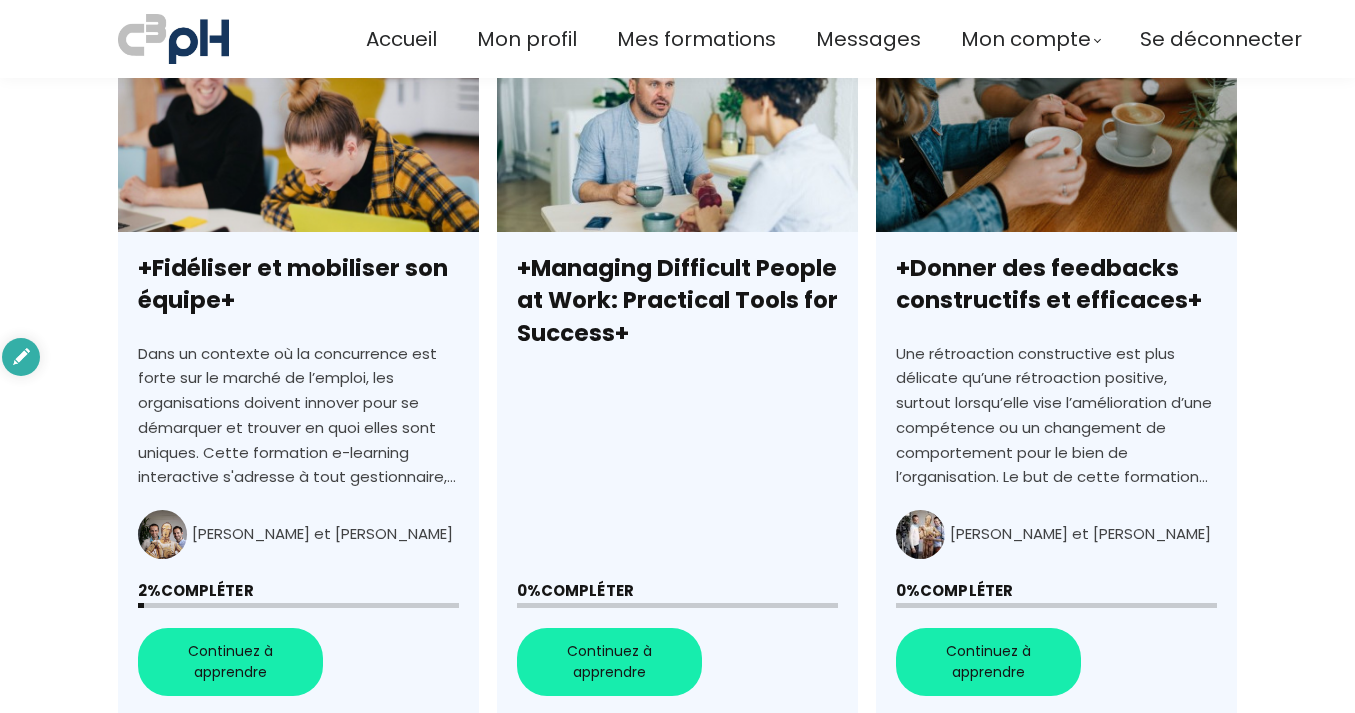click on "+Managing Difficult People at Work: Practical Tools for Success+" at bounding box center (677, 372) 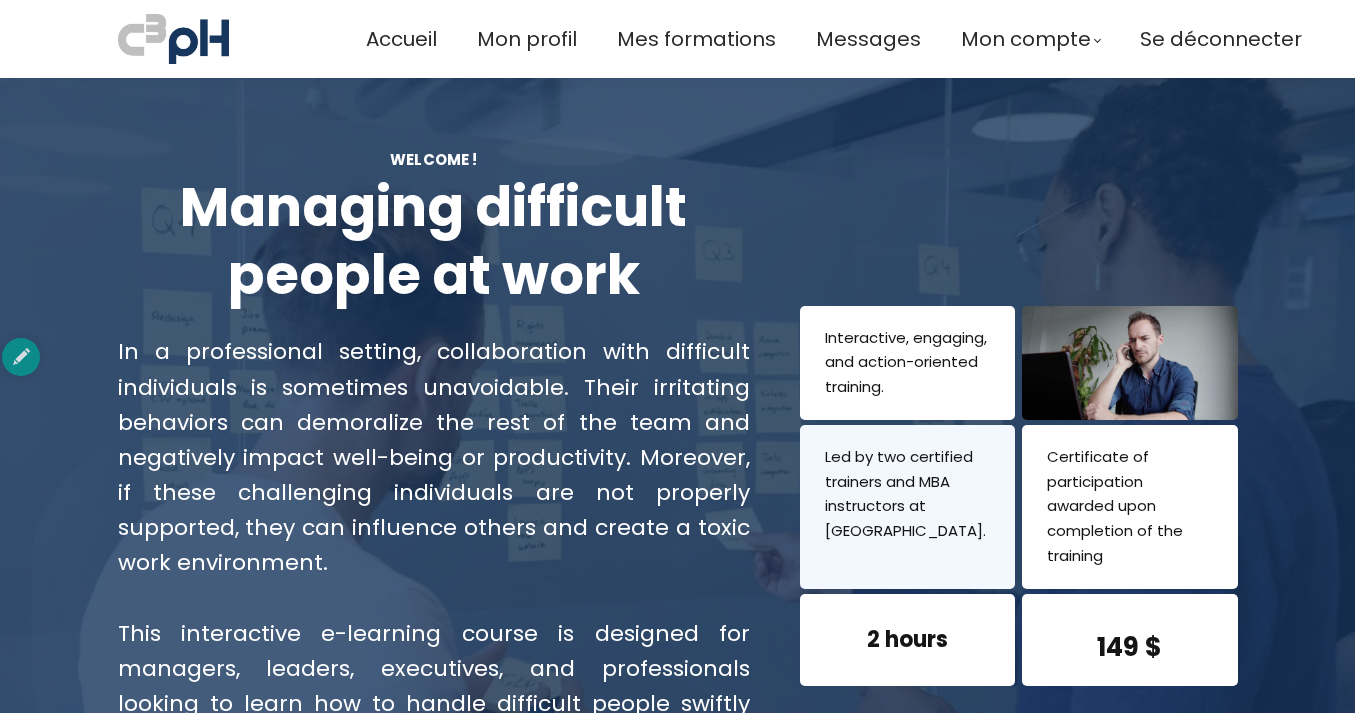 scroll, scrollTop: 0, scrollLeft: 0, axis: both 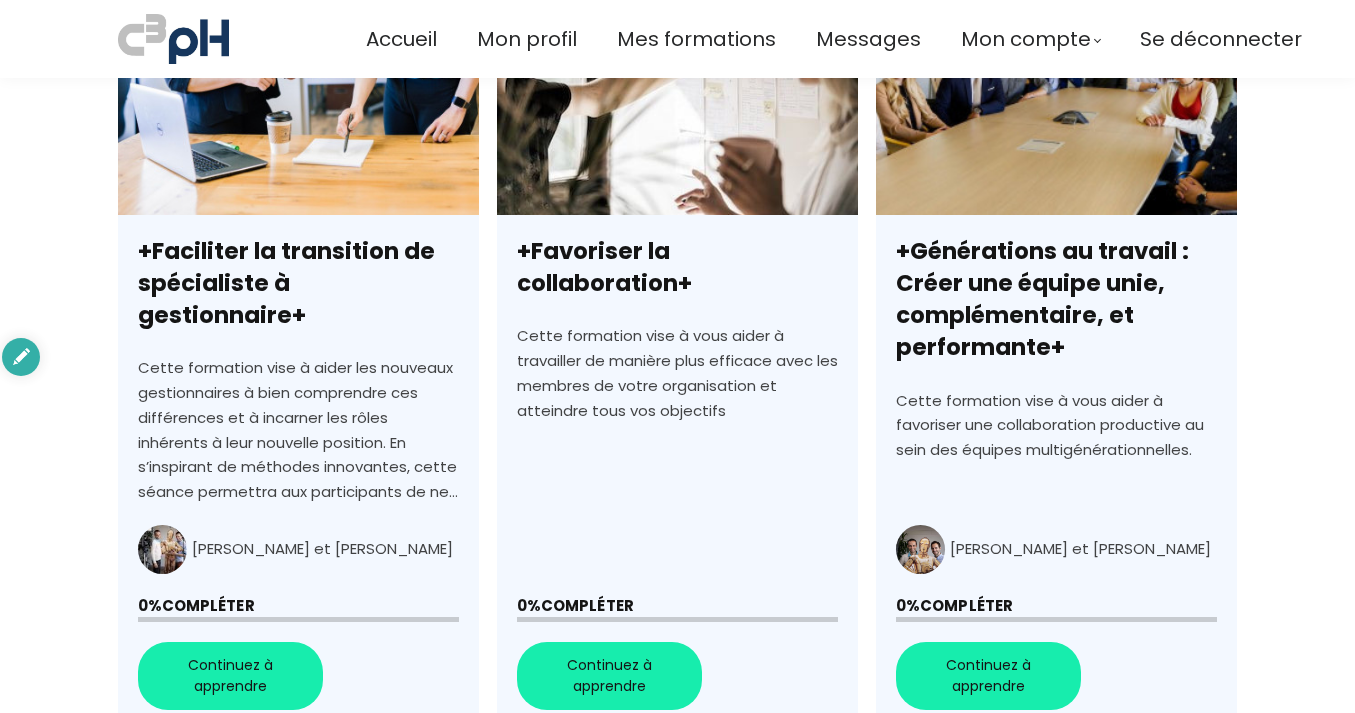 click on "+Faciliter la transition de spécialiste à gestionnaire+" at bounding box center [298, 371] 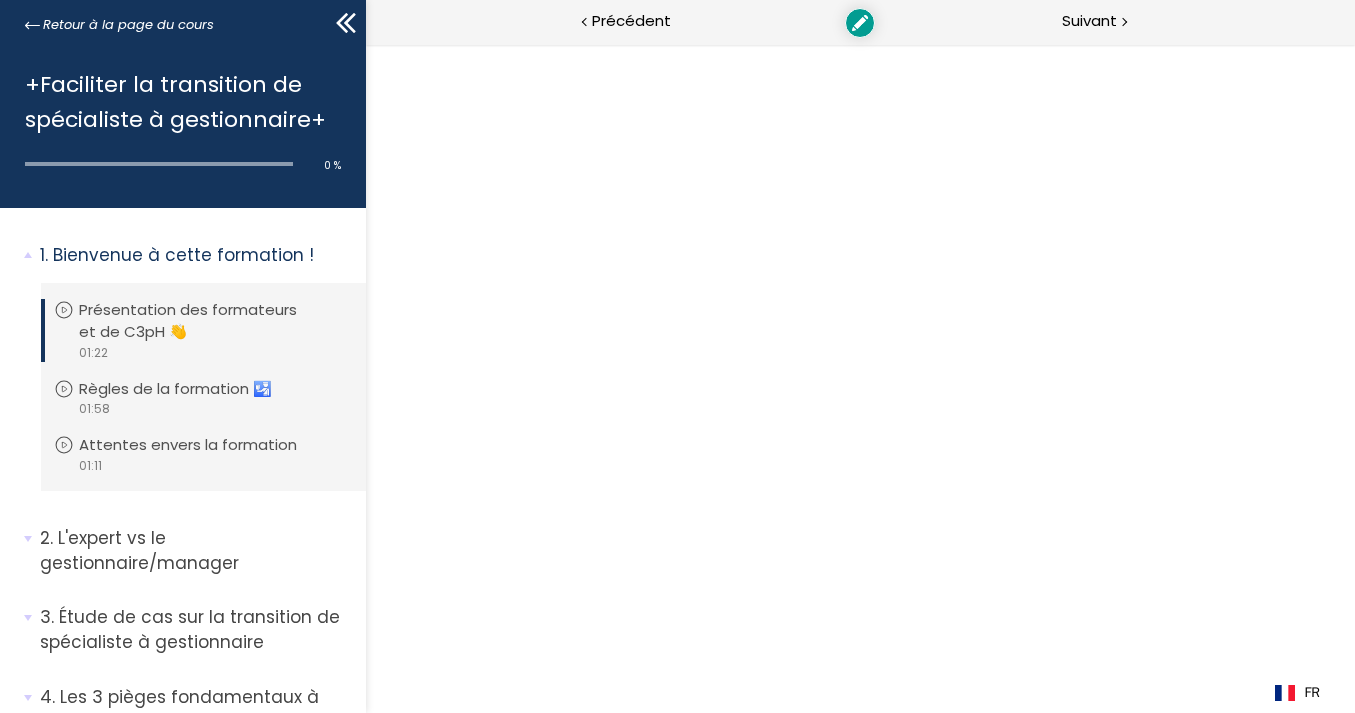 scroll, scrollTop: 0, scrollLeft: 0, axis: both 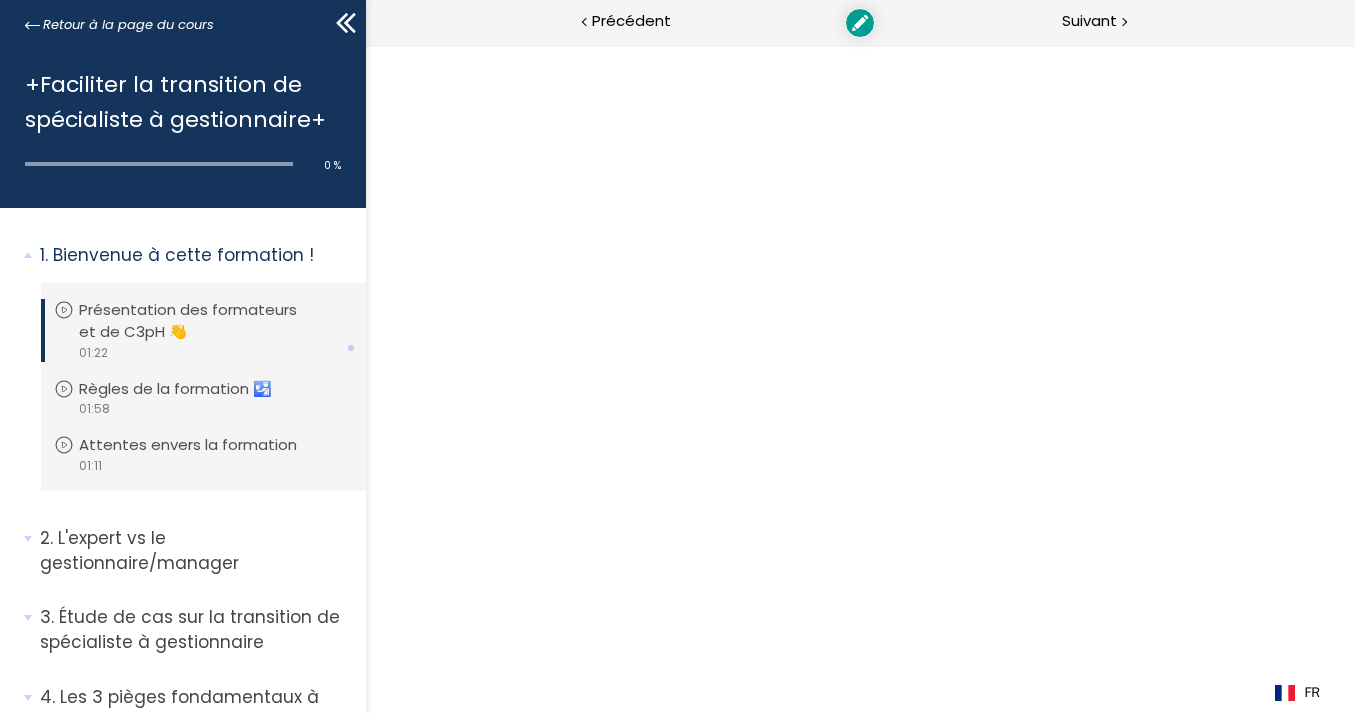 click on "Conclusion de la formation" at bounding box center [195, 910] 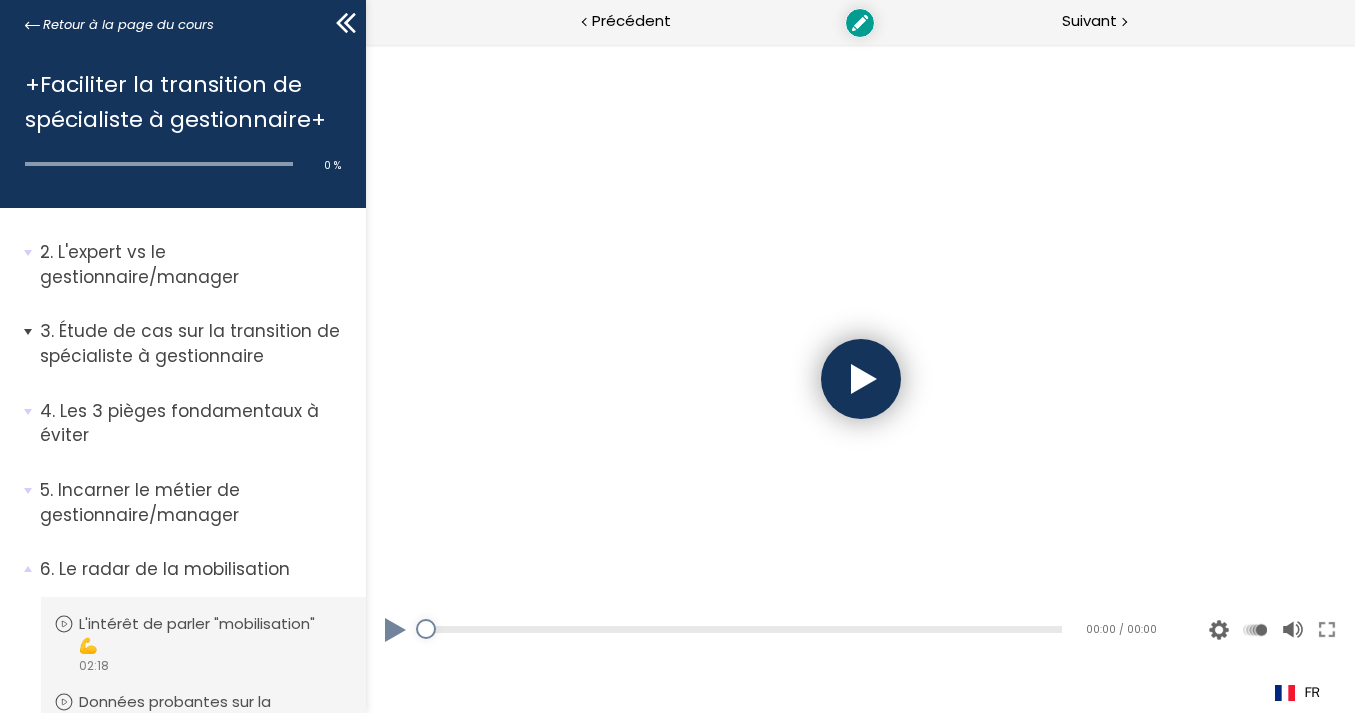 scroll, scrollTop: 0, scrollLeft: 0, axis: both 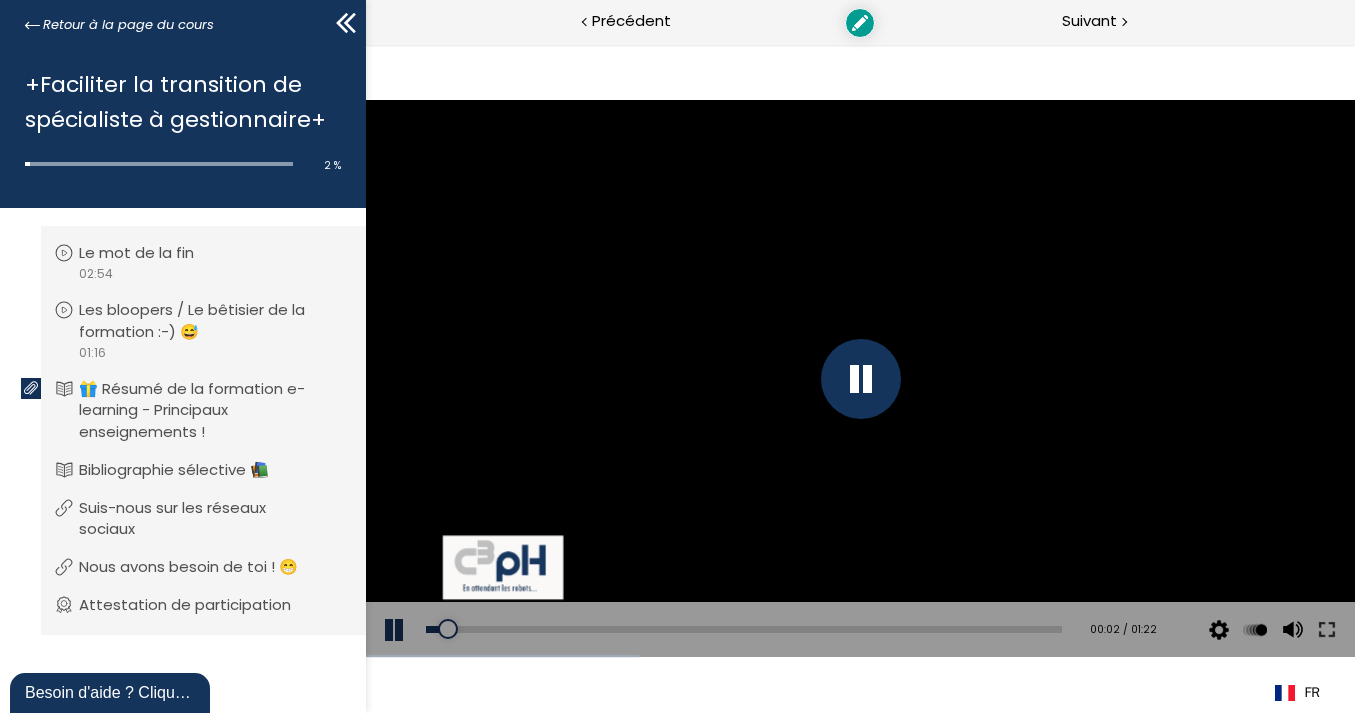 click at bounding box center (860, 379) 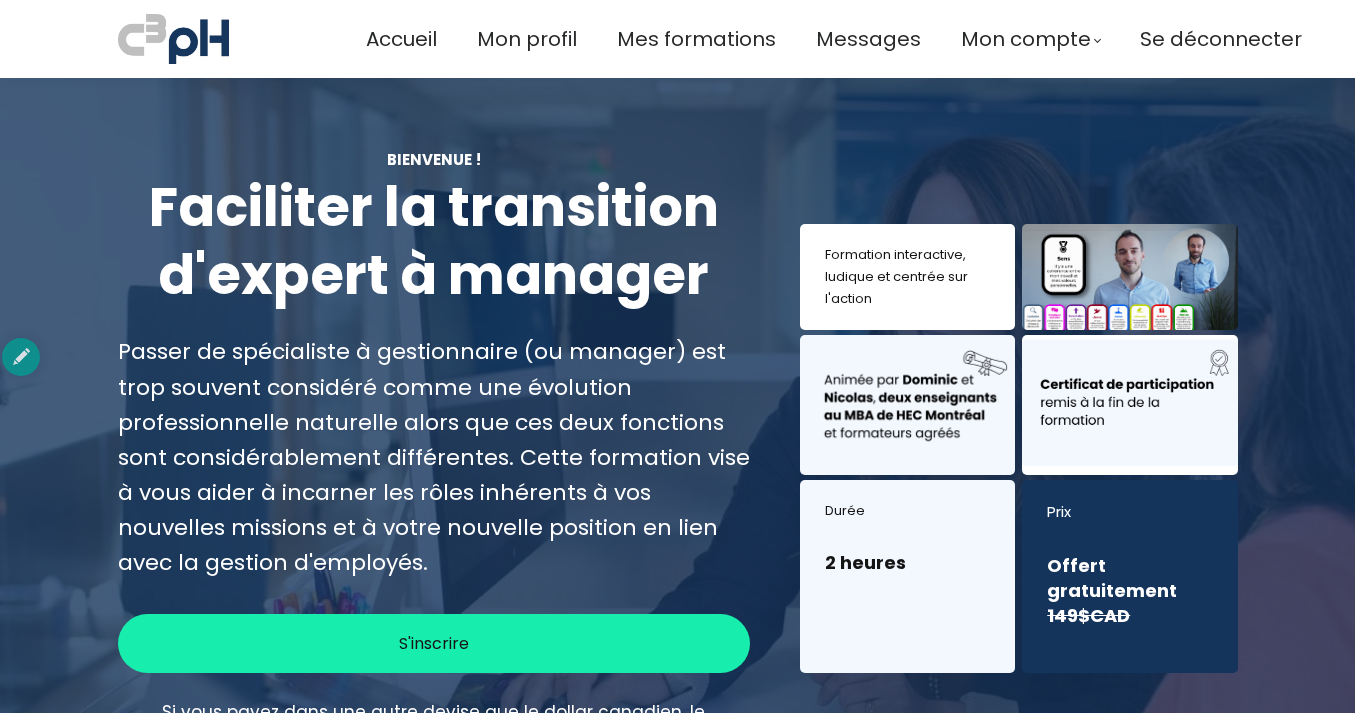 scroll, scrollTop: 0, scrollLeft: 0, axis: both 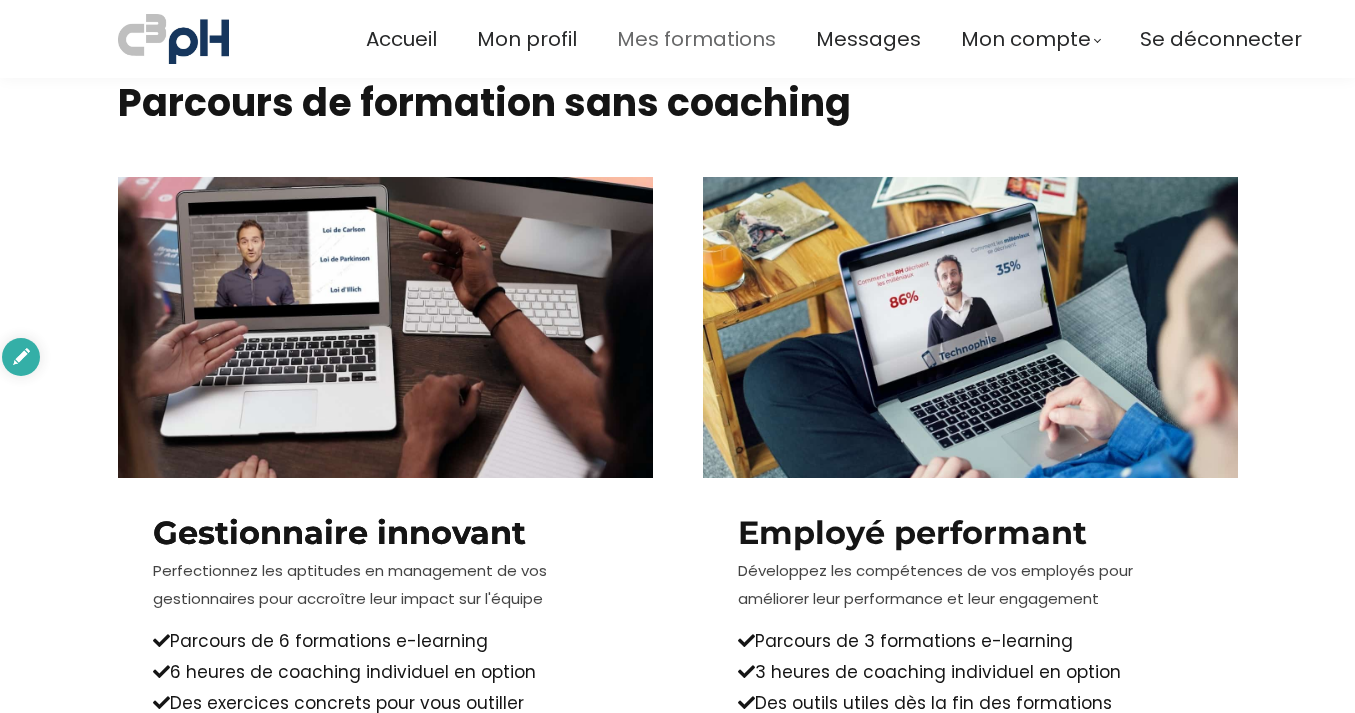 click on "Mes formations" at bounding box center [696, 39] 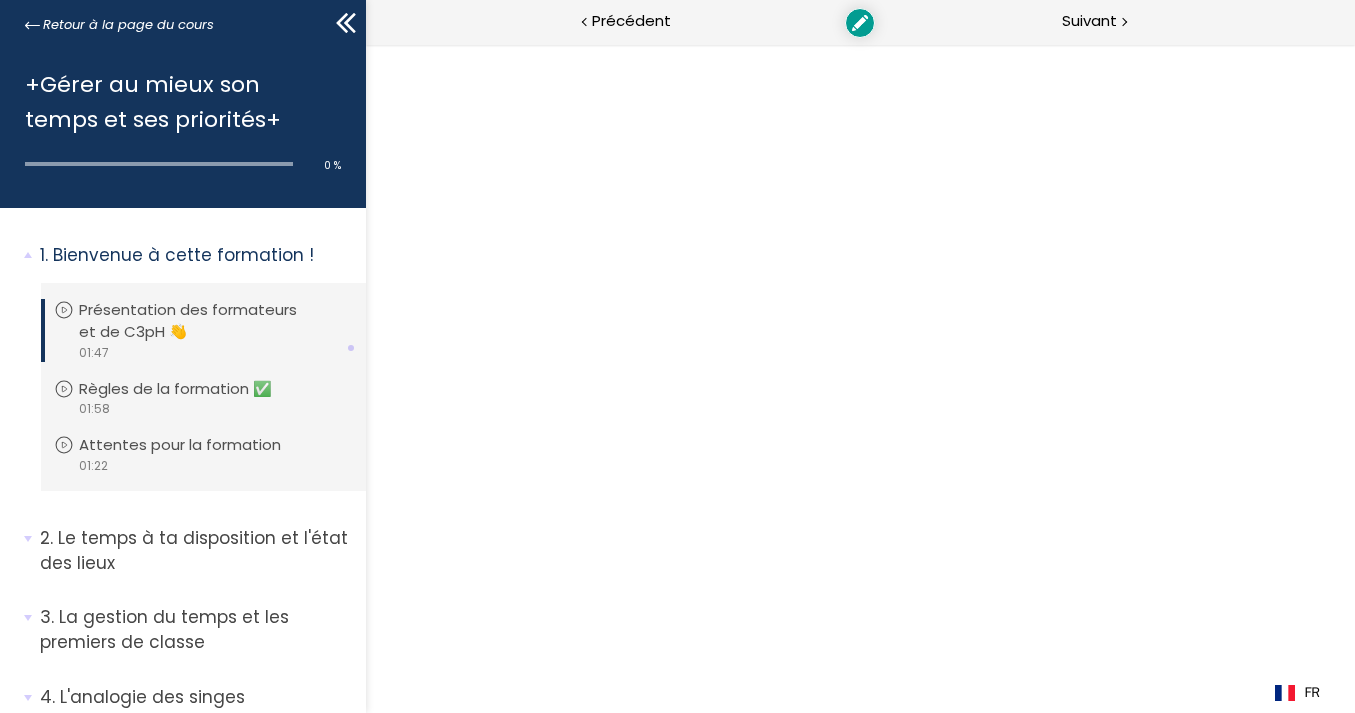 scroll, scrollTop: 0, scrollLeft: 0, axis: both 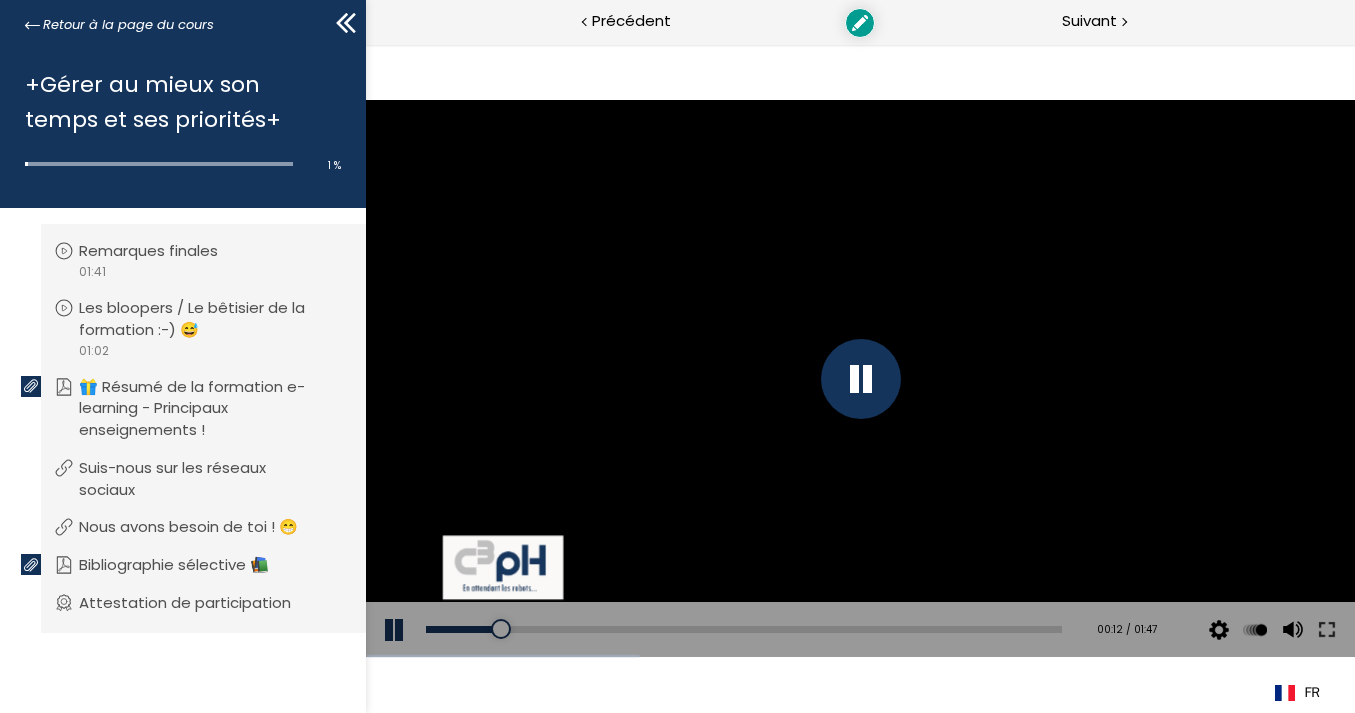 click at bounding box center [395, 630] 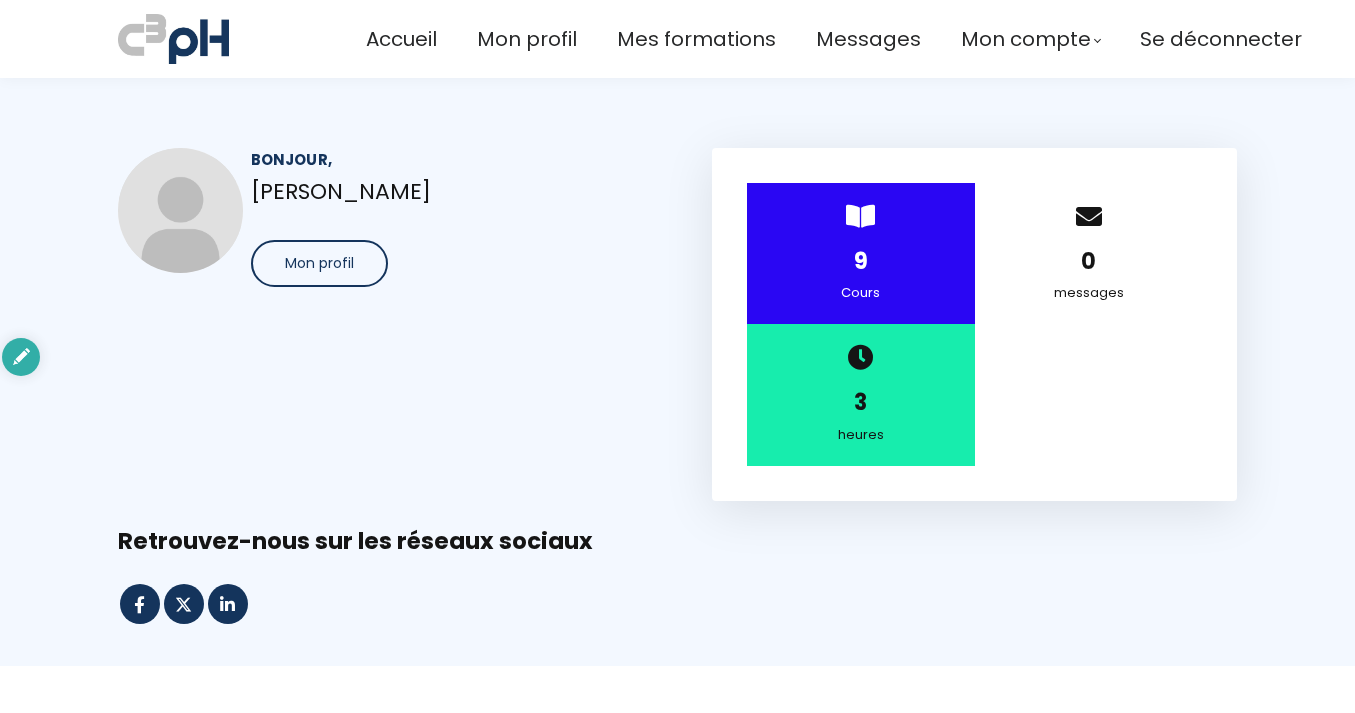 scroll, scrollTop: 0, scrollLeft: 0, axis: both 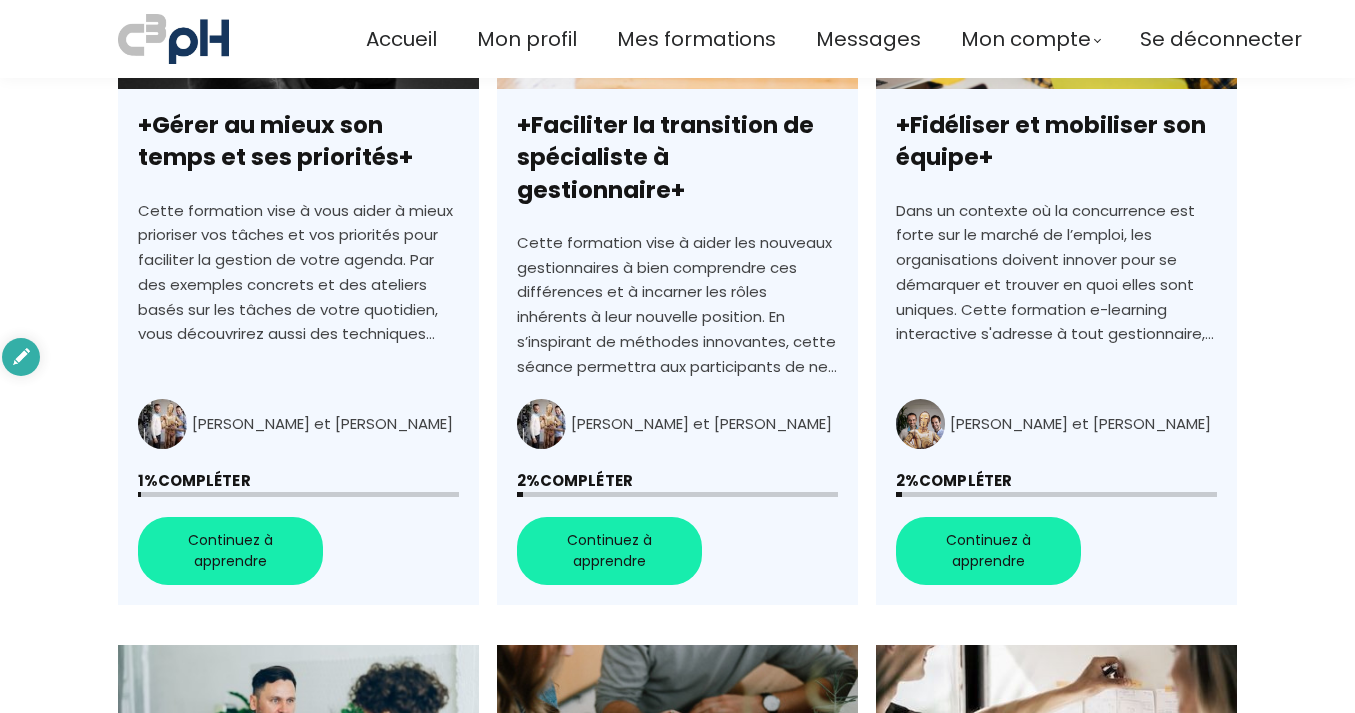click on "+Faciliter la transition de spécialiste à gestionnaire+" at bounding box center [677, 245] 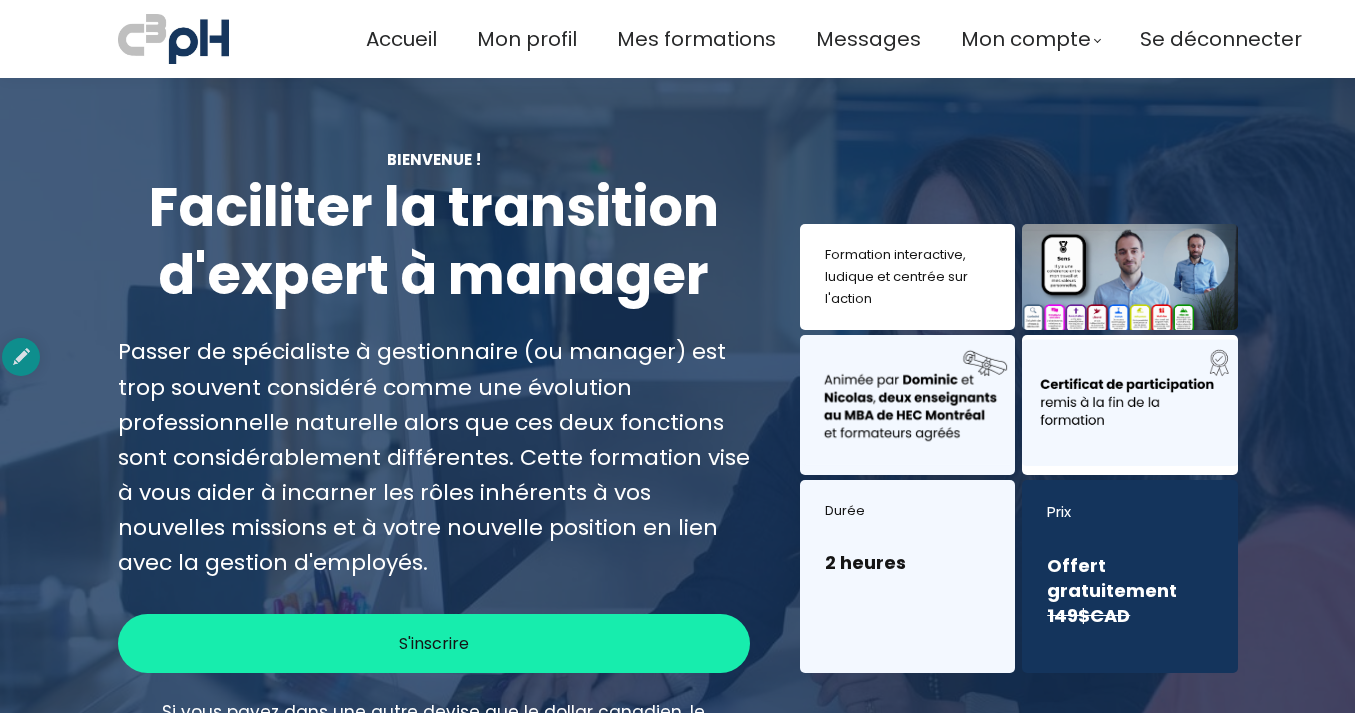 scroll, scrollTop: 0, scrollLeft: 0, axis: both 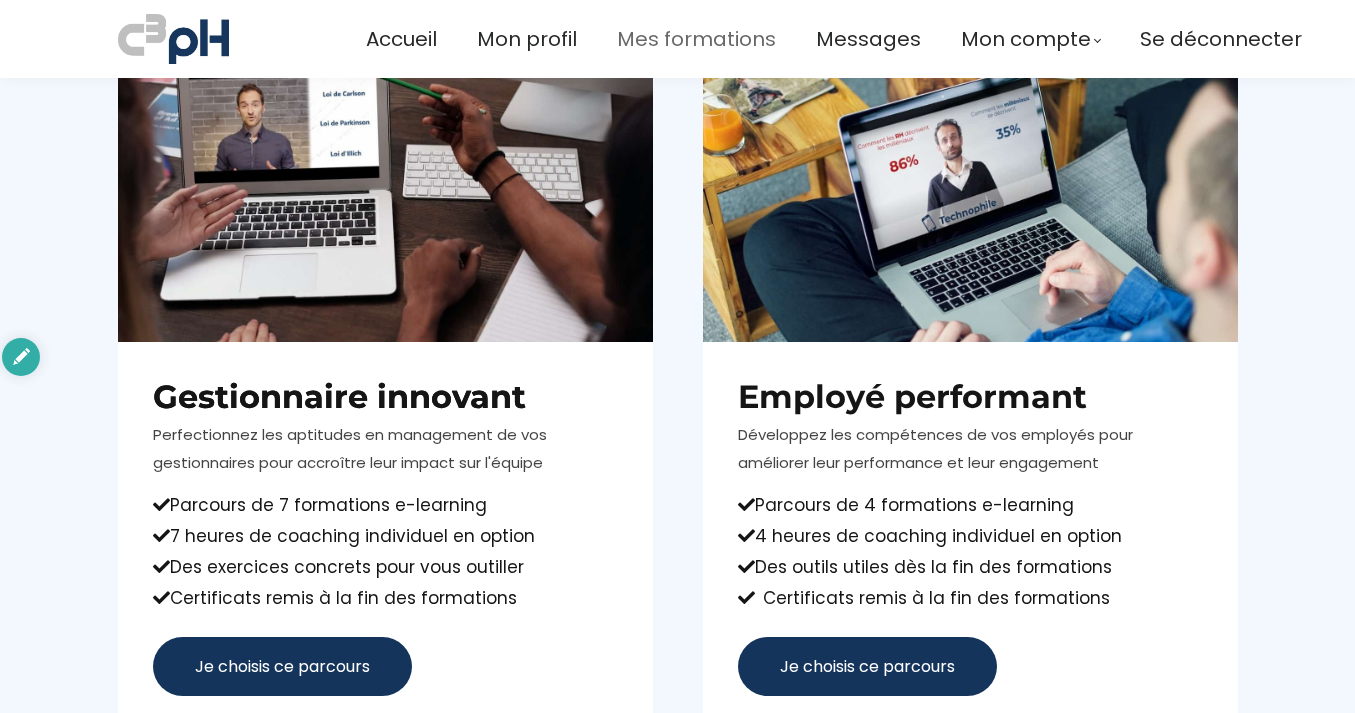click on "Mes formations" at bounding box center [696, 39] 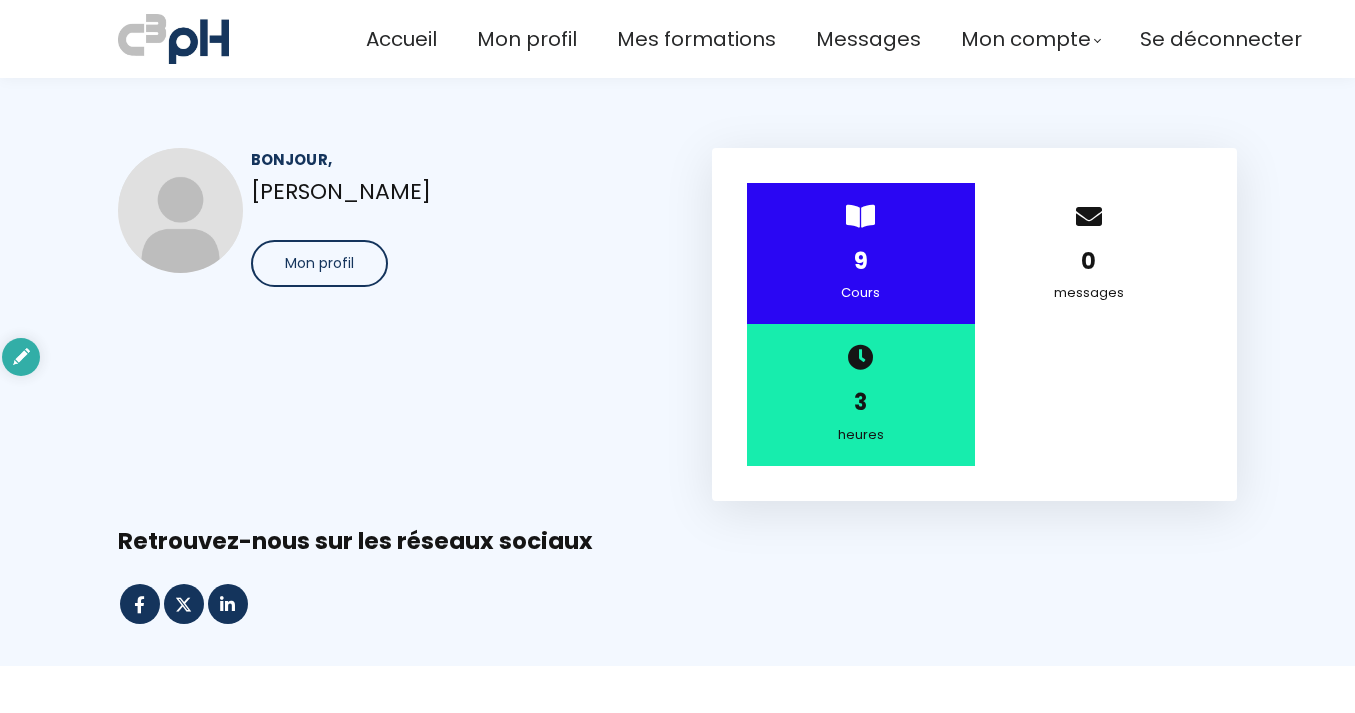 scroll, scrollTop: 0, scrollLeft: 0, axis: both 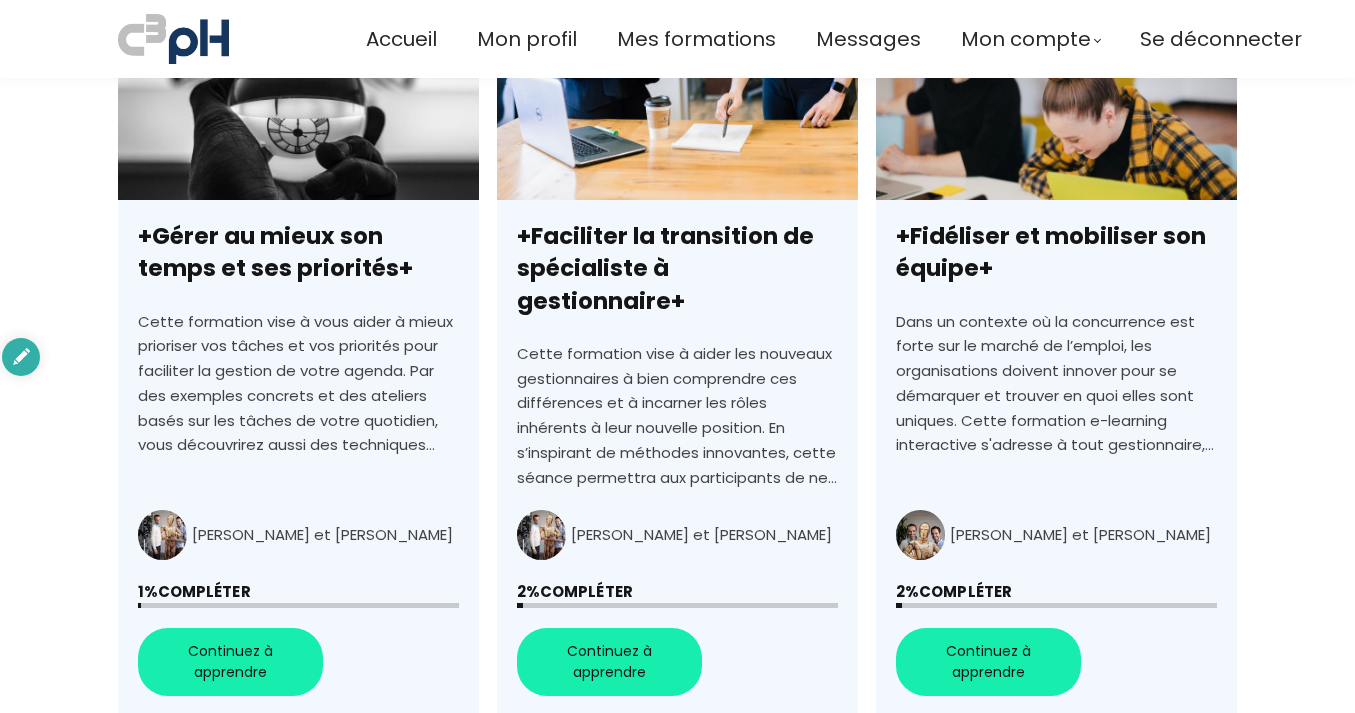 click on "+Fidéliser et mobiliser son équipe+" at bounding box center (1056, 356) 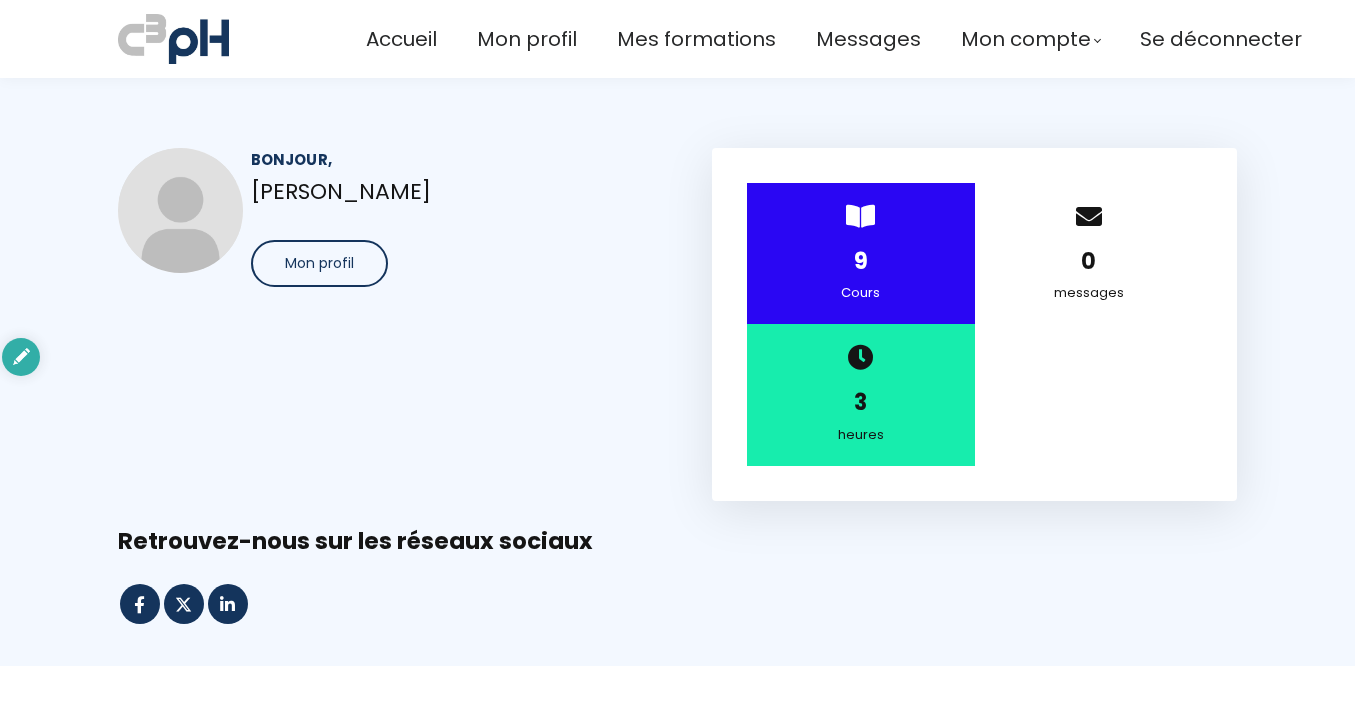 scroll, scrollTop: 0, scrollLeft: 0, axis: both 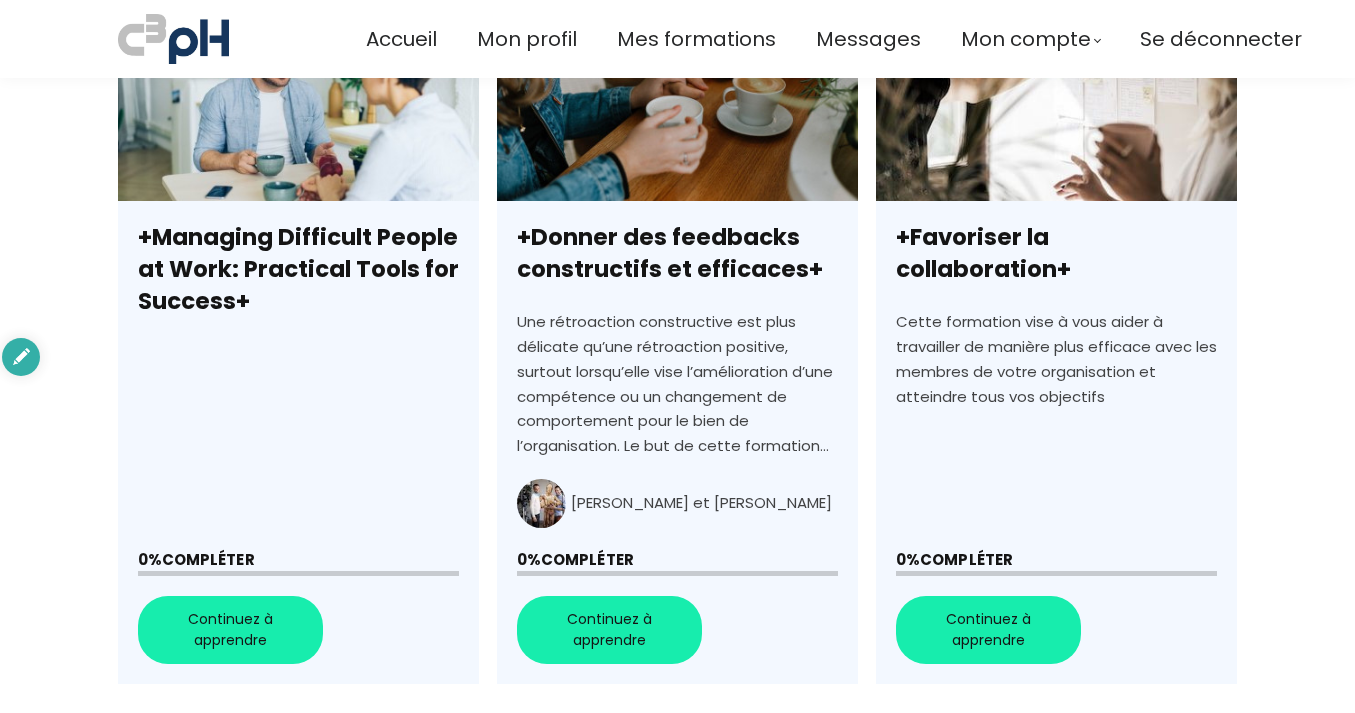 click on "+Donner des feedbacks constructifs et efficaces+" at bounding box center (677, 341) 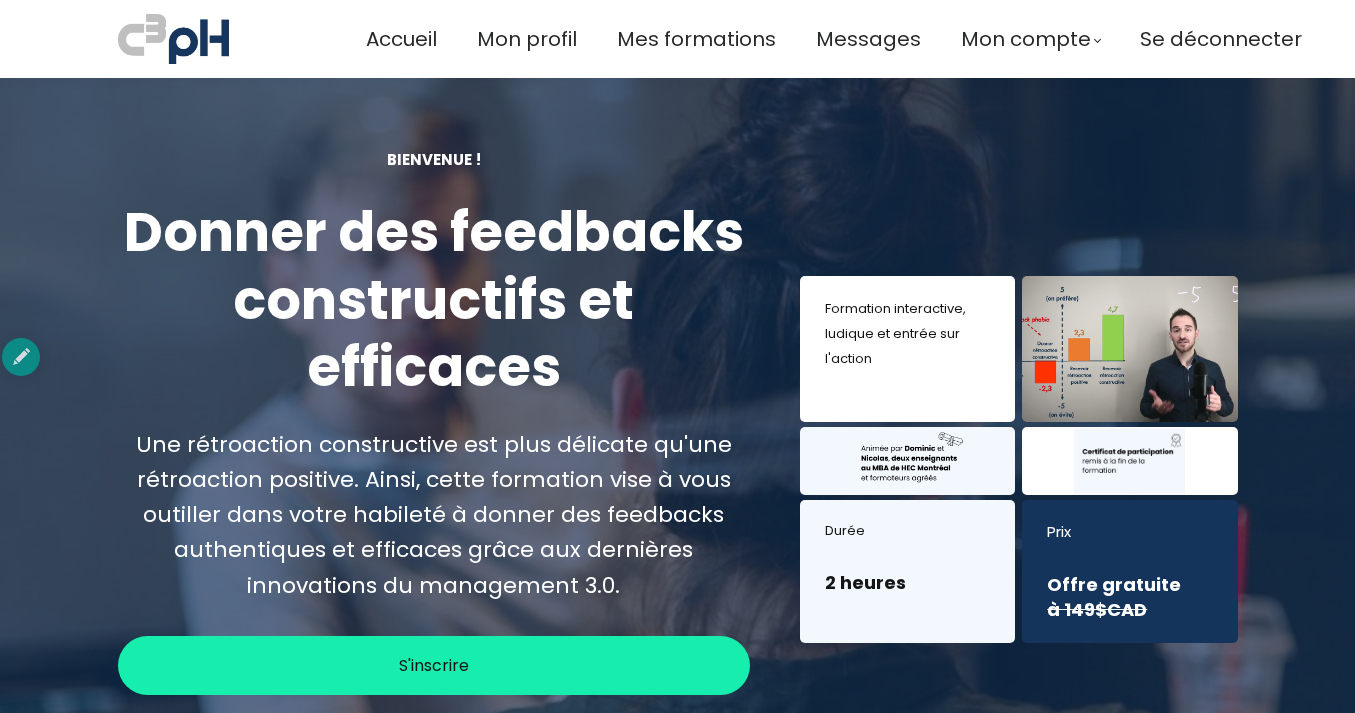 scroll, scrollTop: 0, scrollLeft: 0, axis: both 